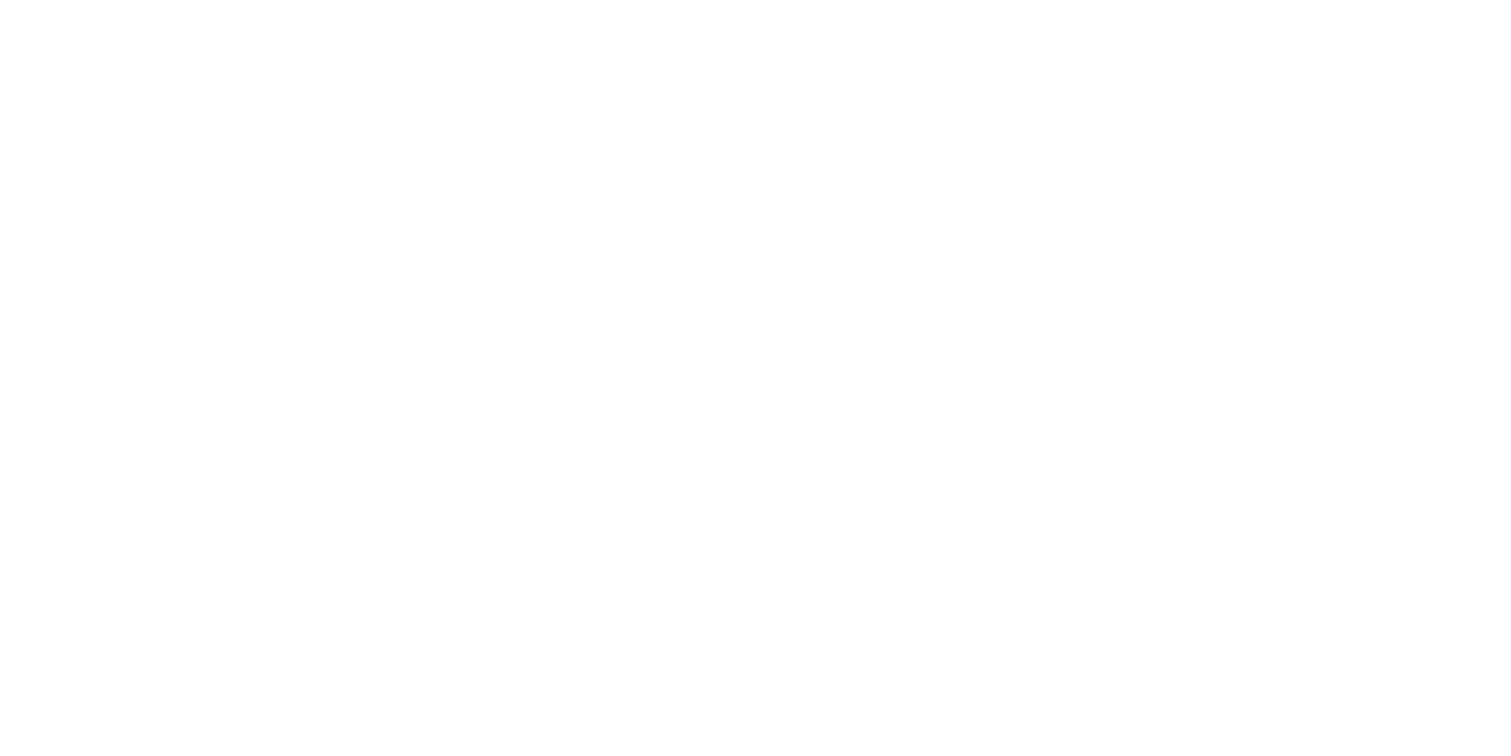 scroll, scrollTop: 0, scrollLeft: 0, axis: both 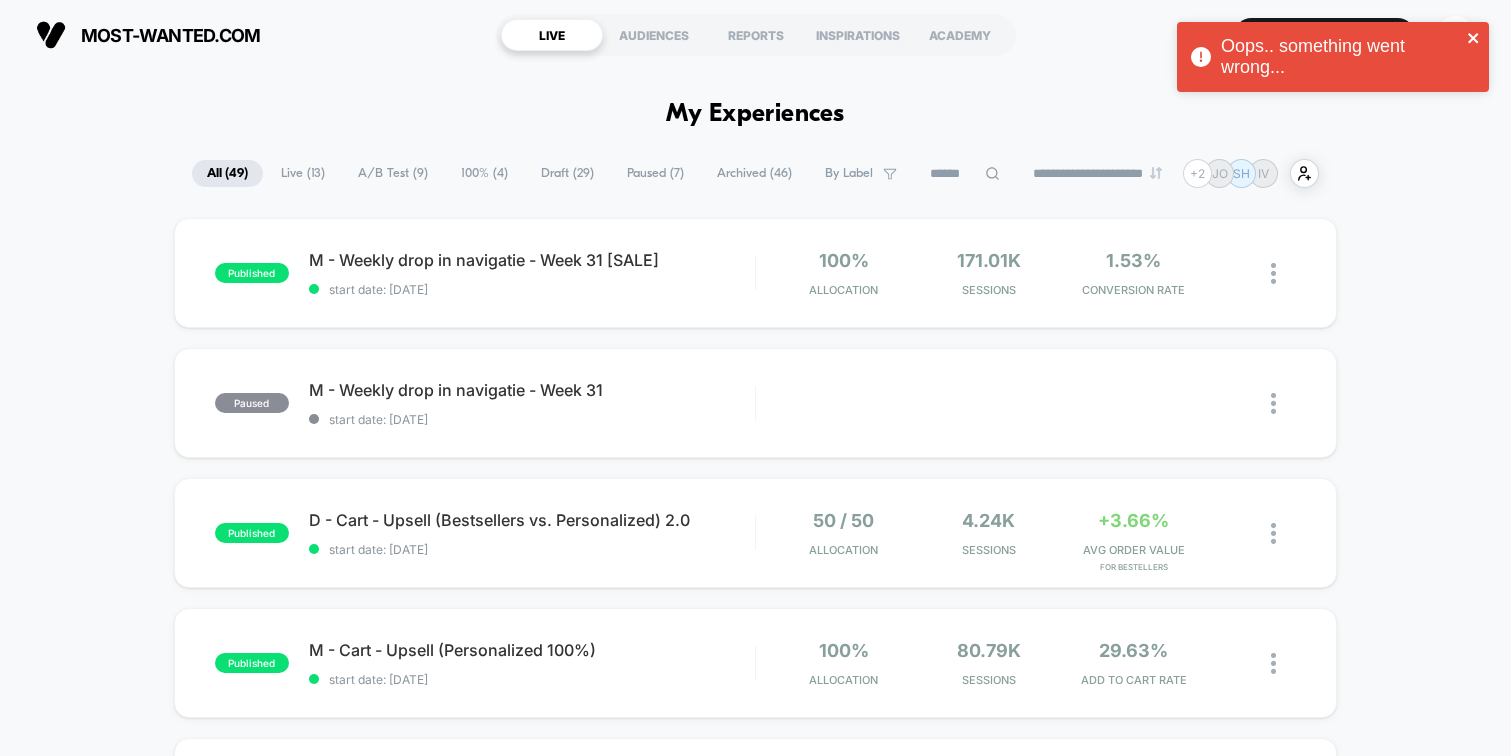 click 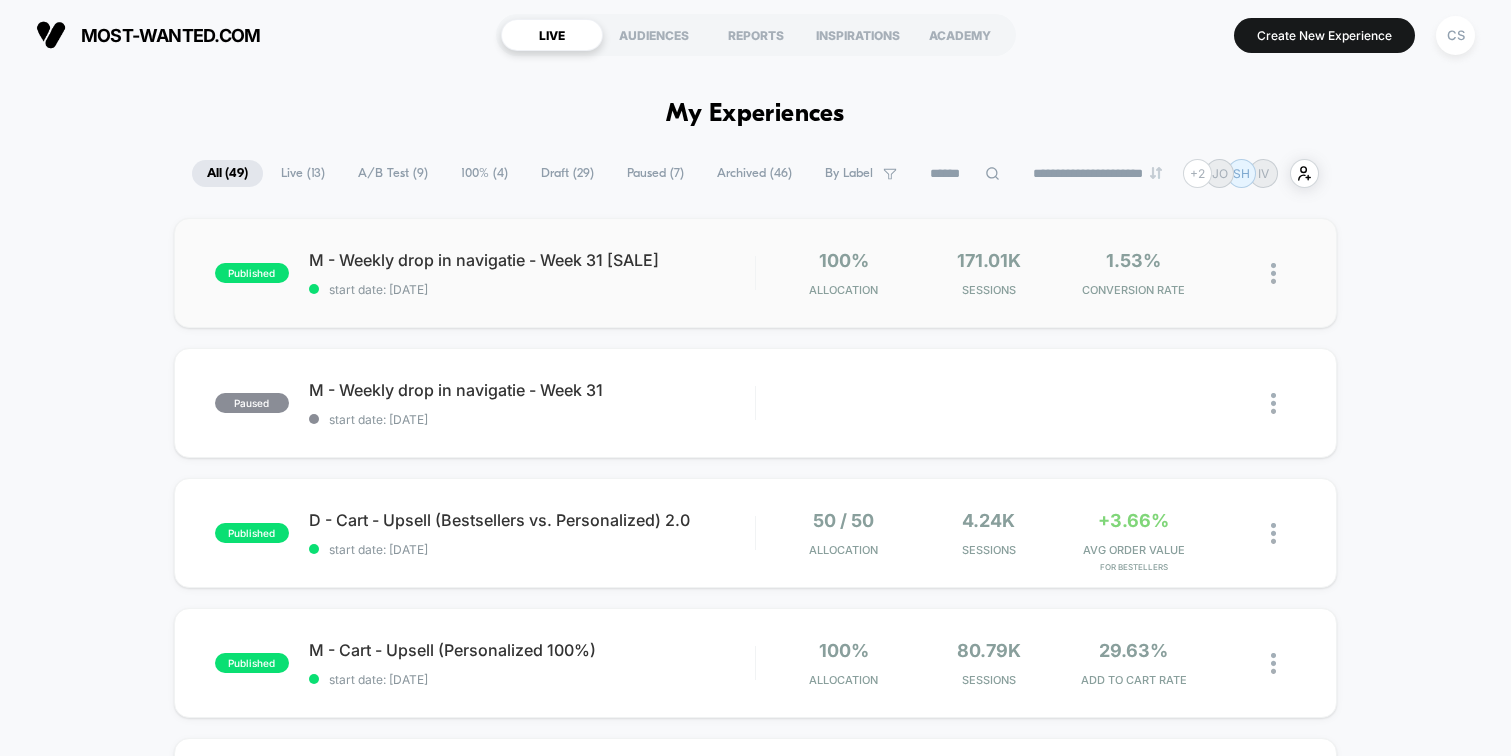 click at bounding box center [1273, 273] 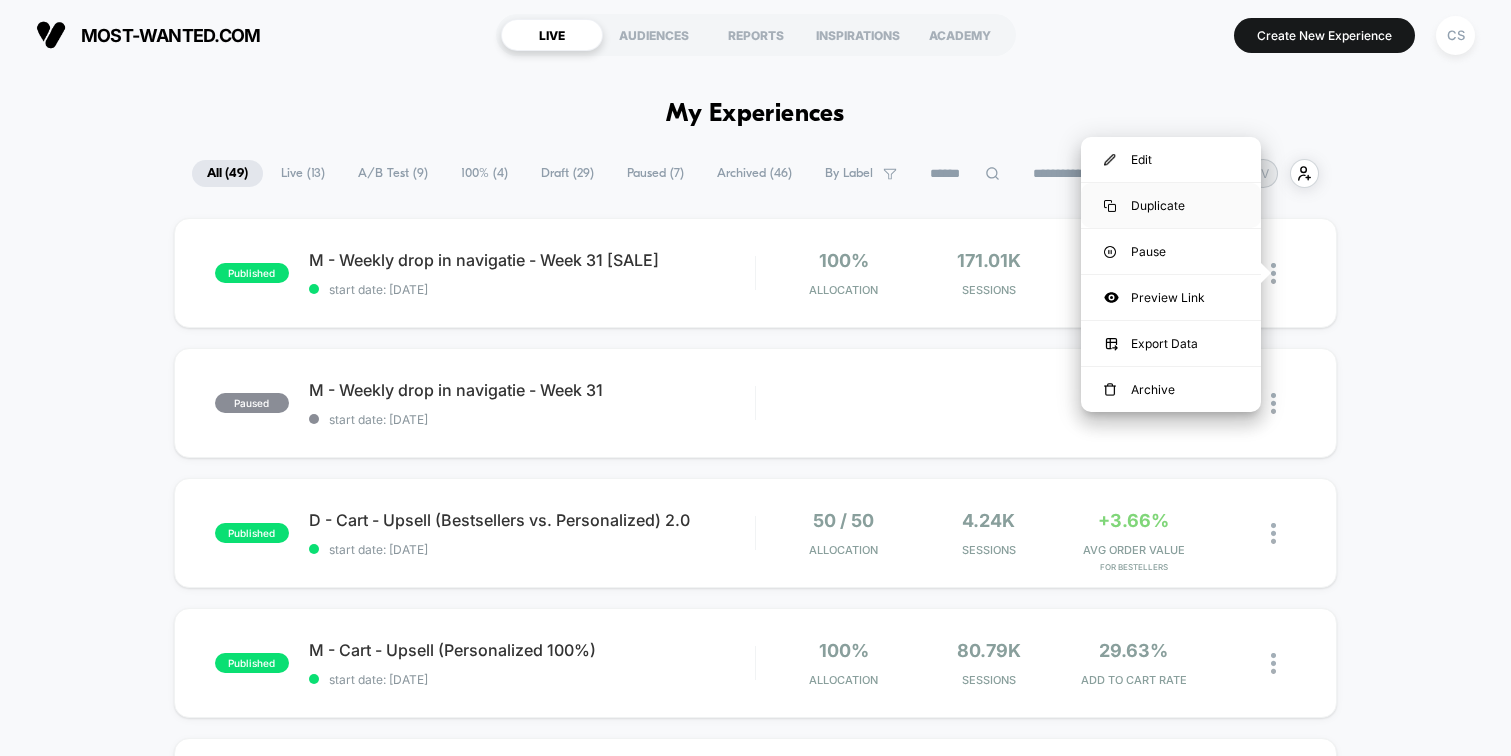 click on "Duplicate" at bounding box center [1171, 205] 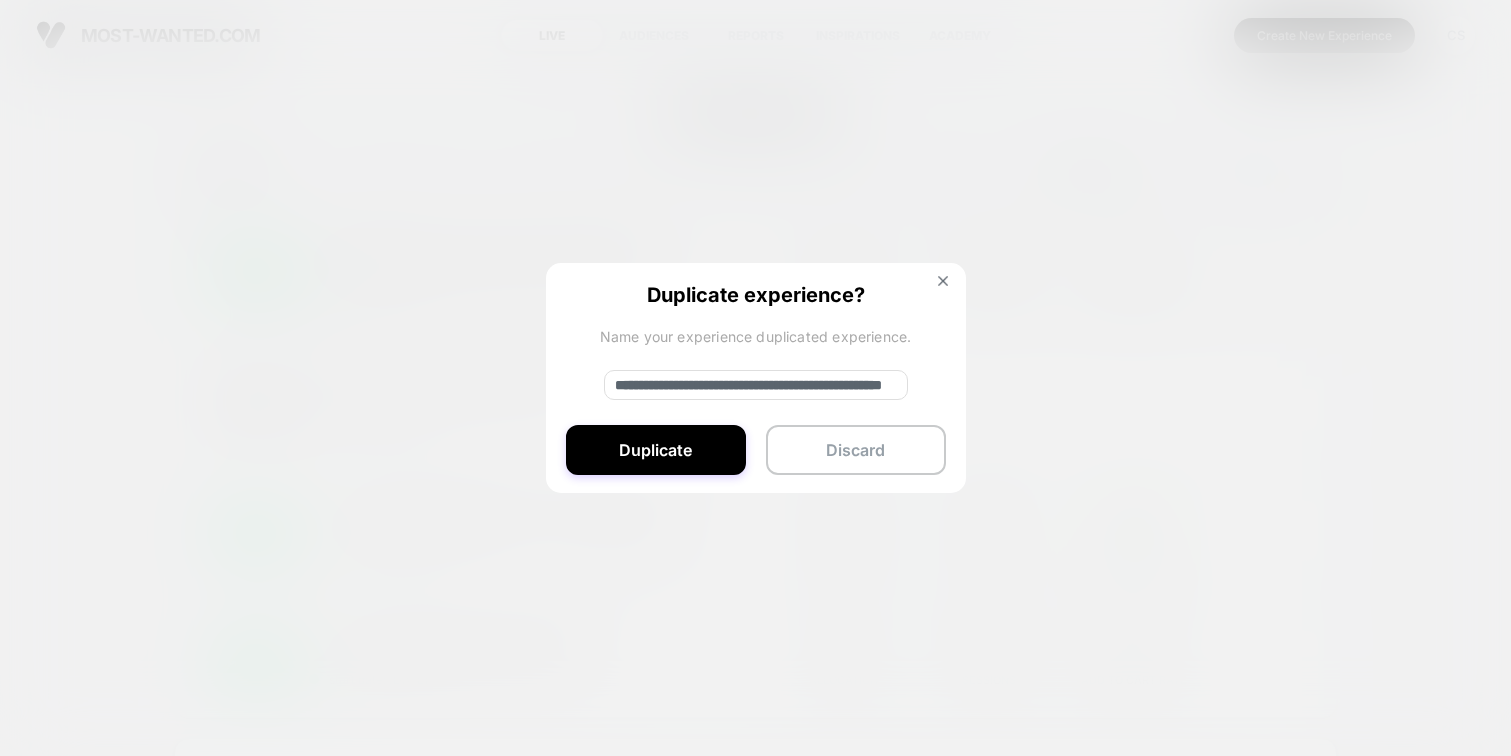 drag, startPoint x: 686, startPoint y: 389, endPoint x: 514, endPoint y: 405, distance: 172.74258 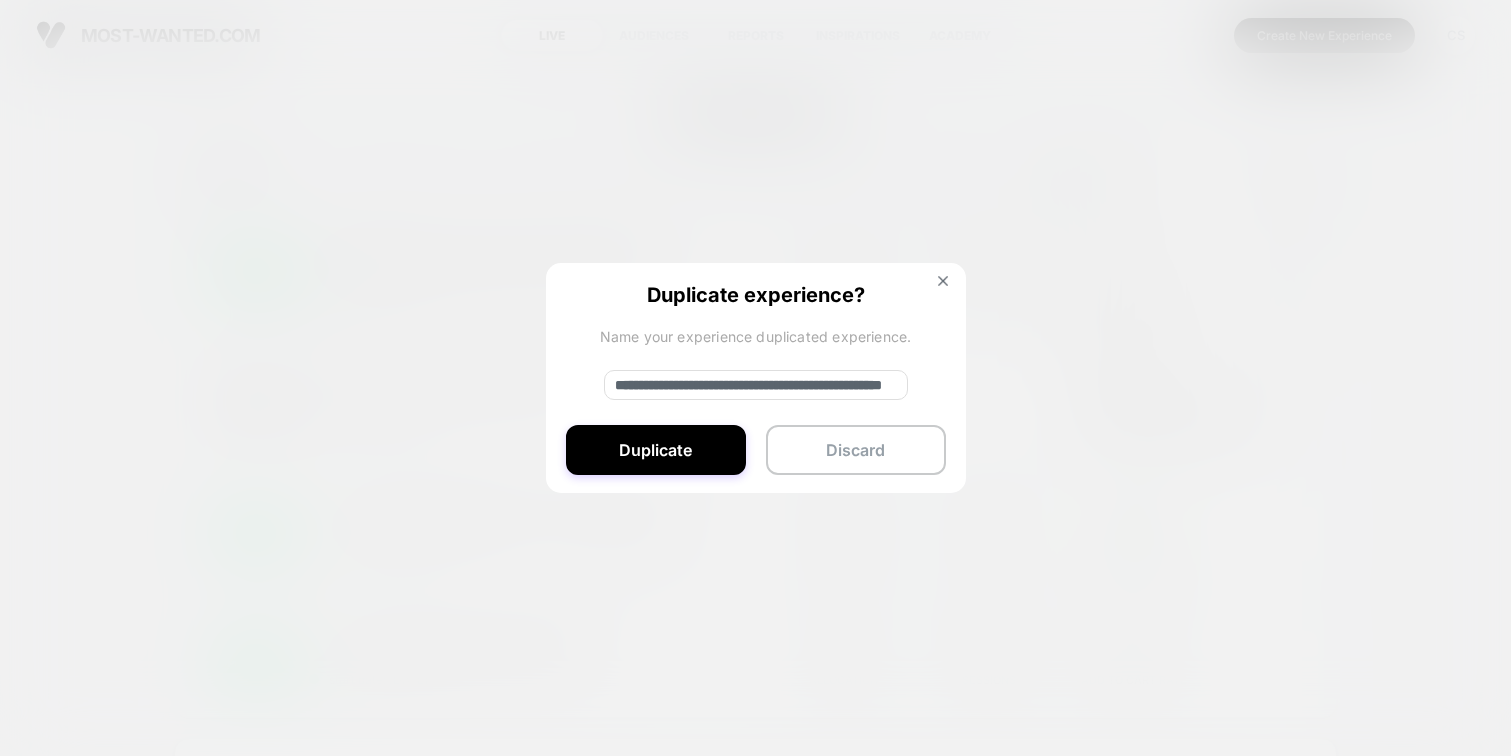click on "**********" at bounding box center (756, 385) 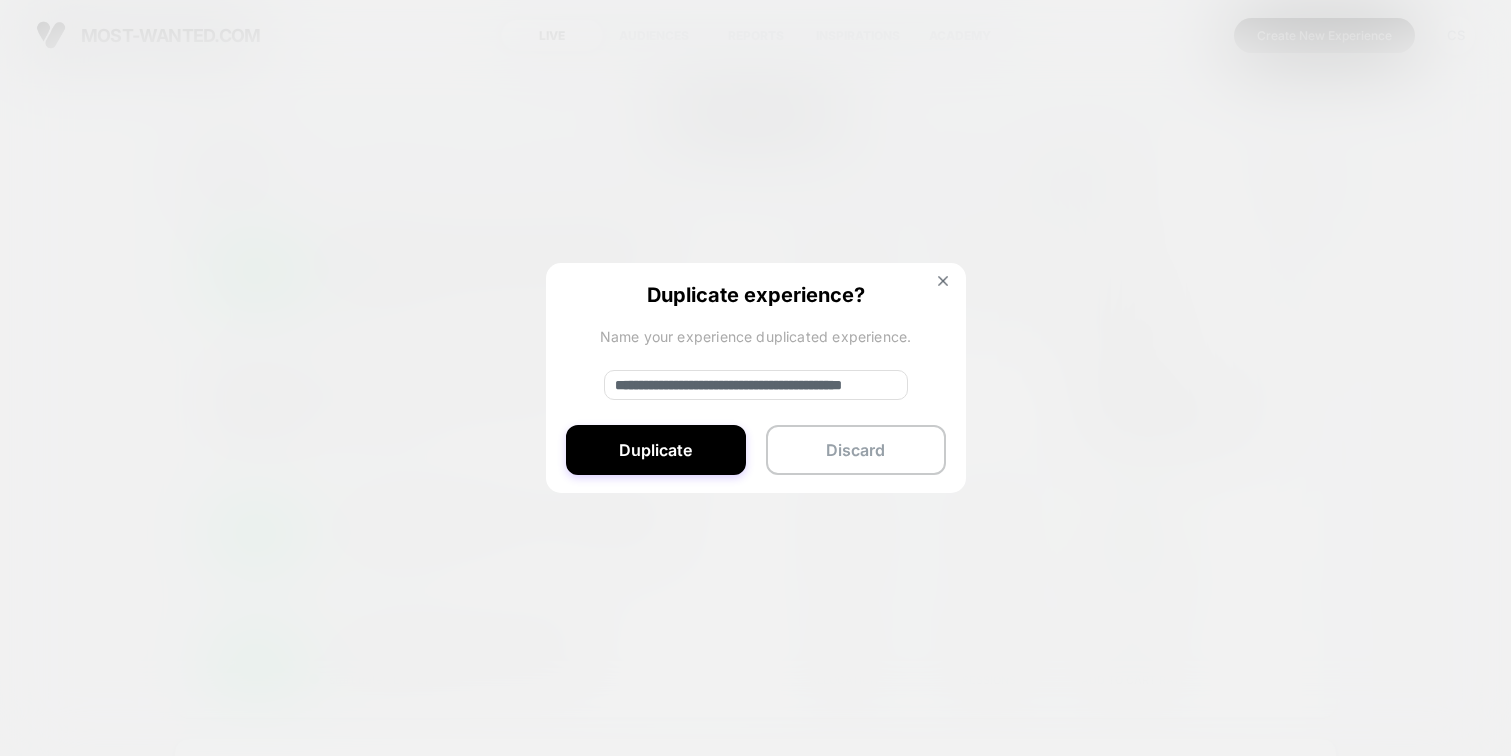 click on "**********" at bounding box center (756, 385) 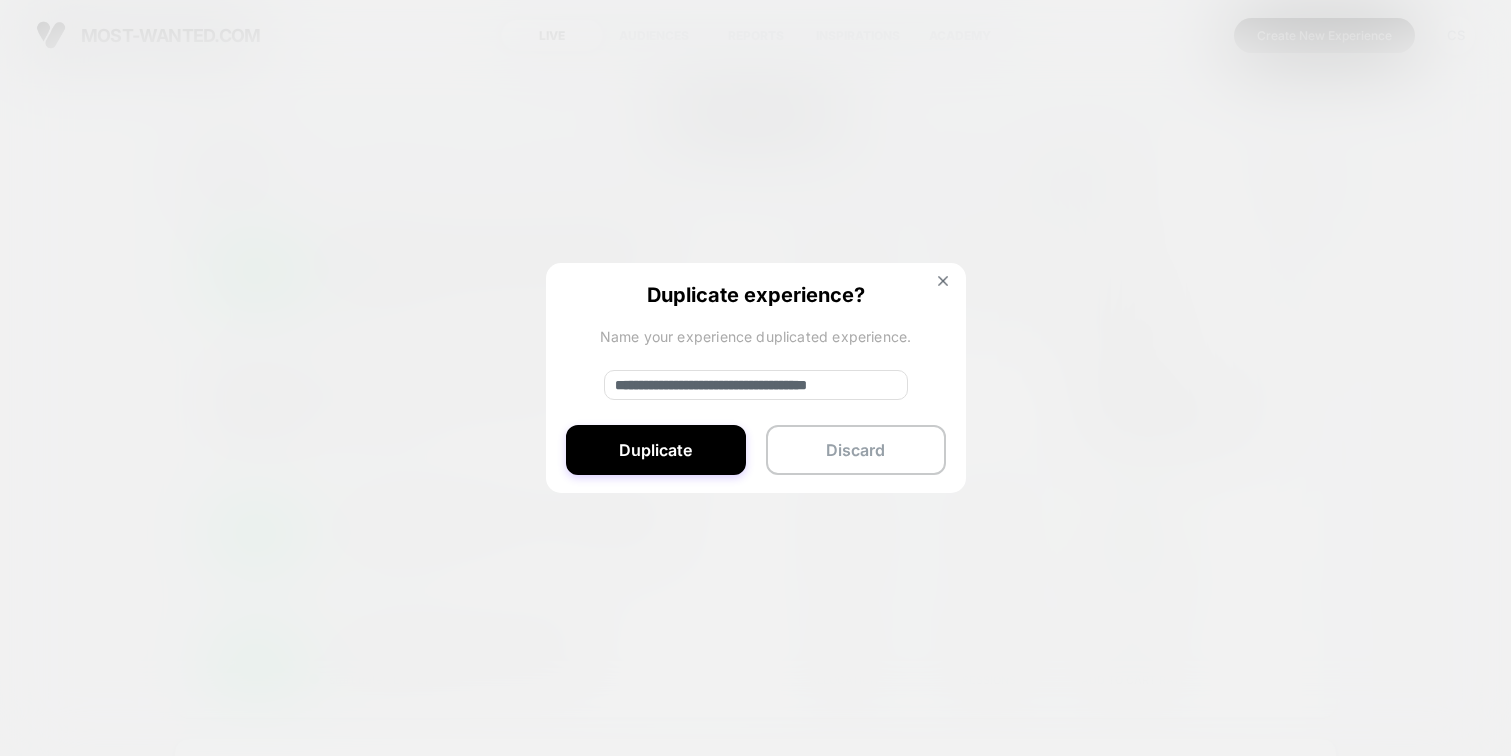 scroll, scrollTop: 0, scrollLeft: 38, axis: horizontal 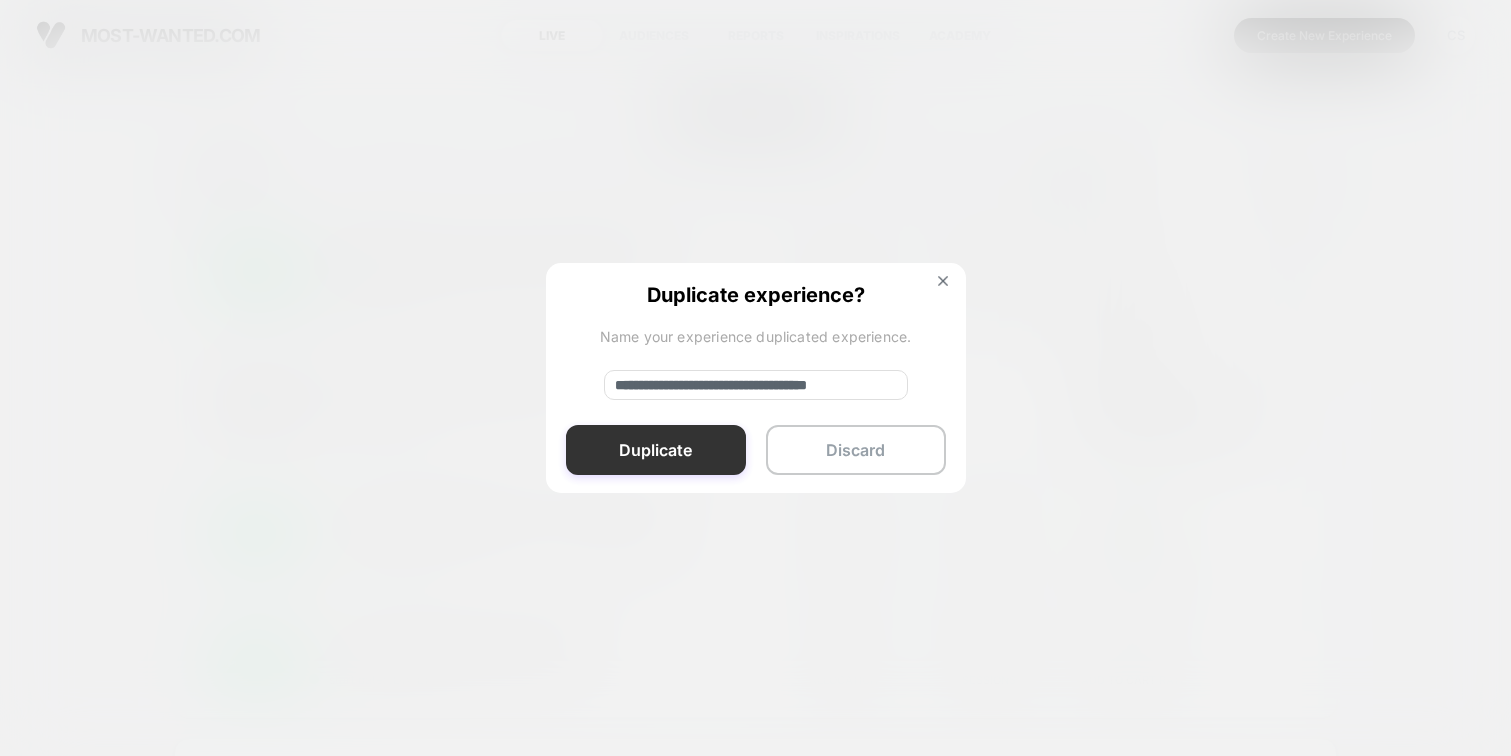 type on "**********" 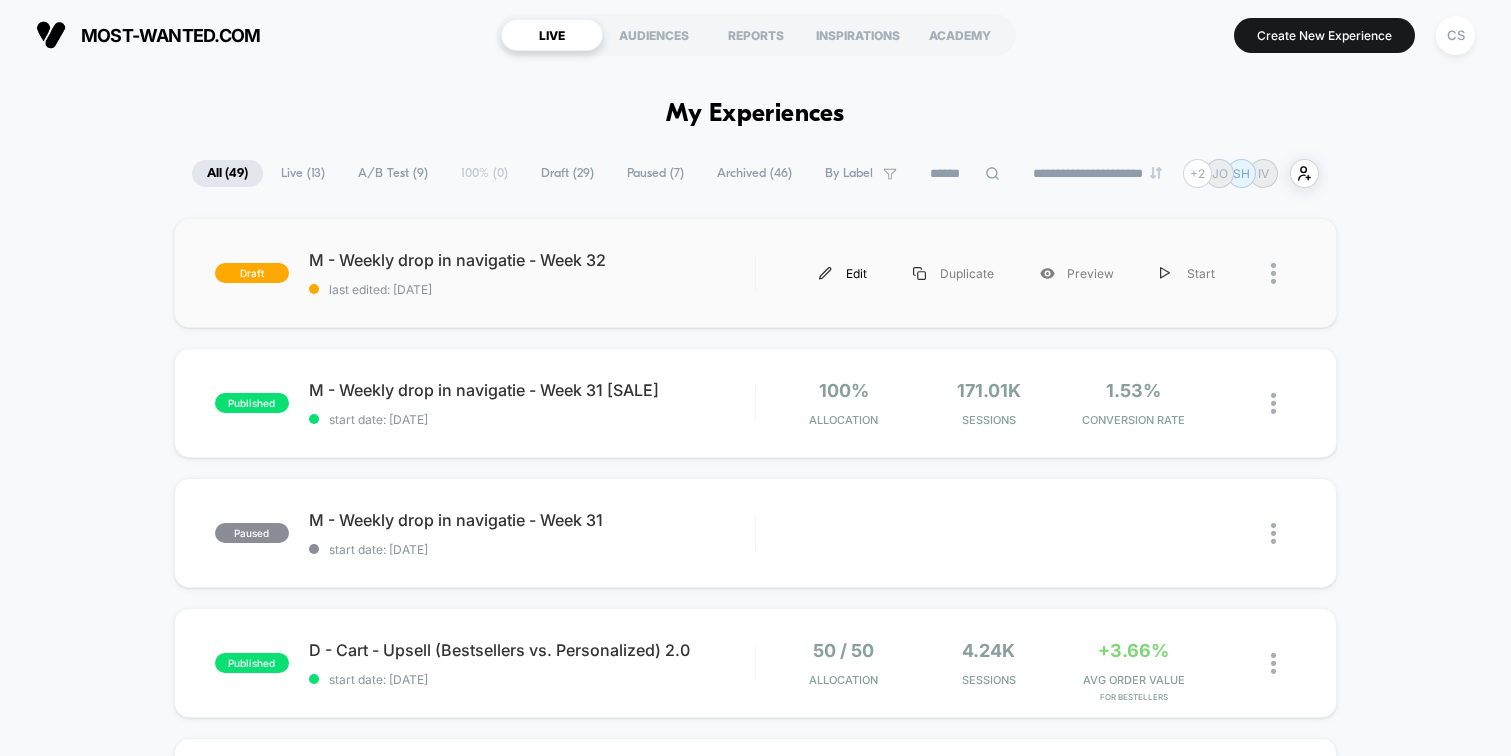 click at bounding box center [825, 273] 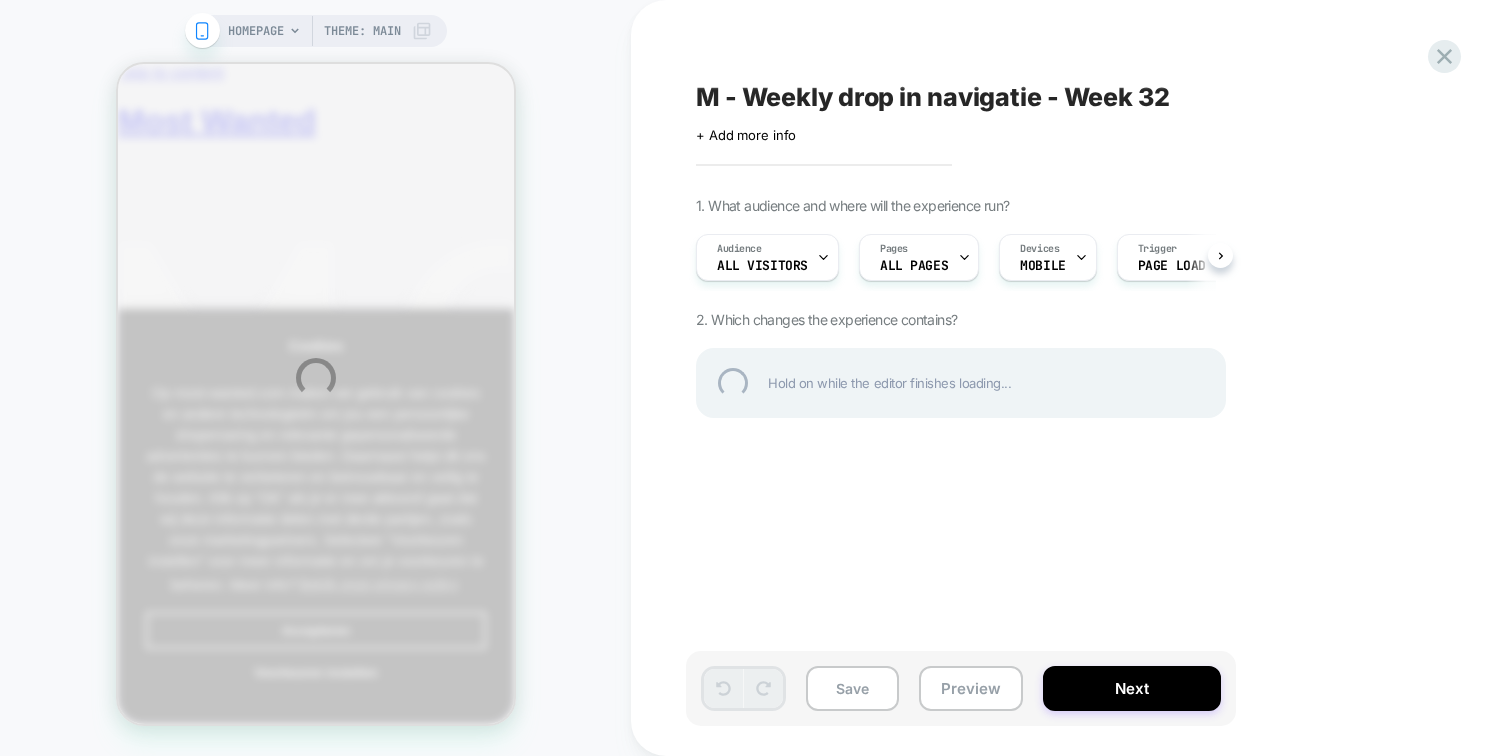 scroll, scrollTop: 0, scrollLeft: 0, axis: both 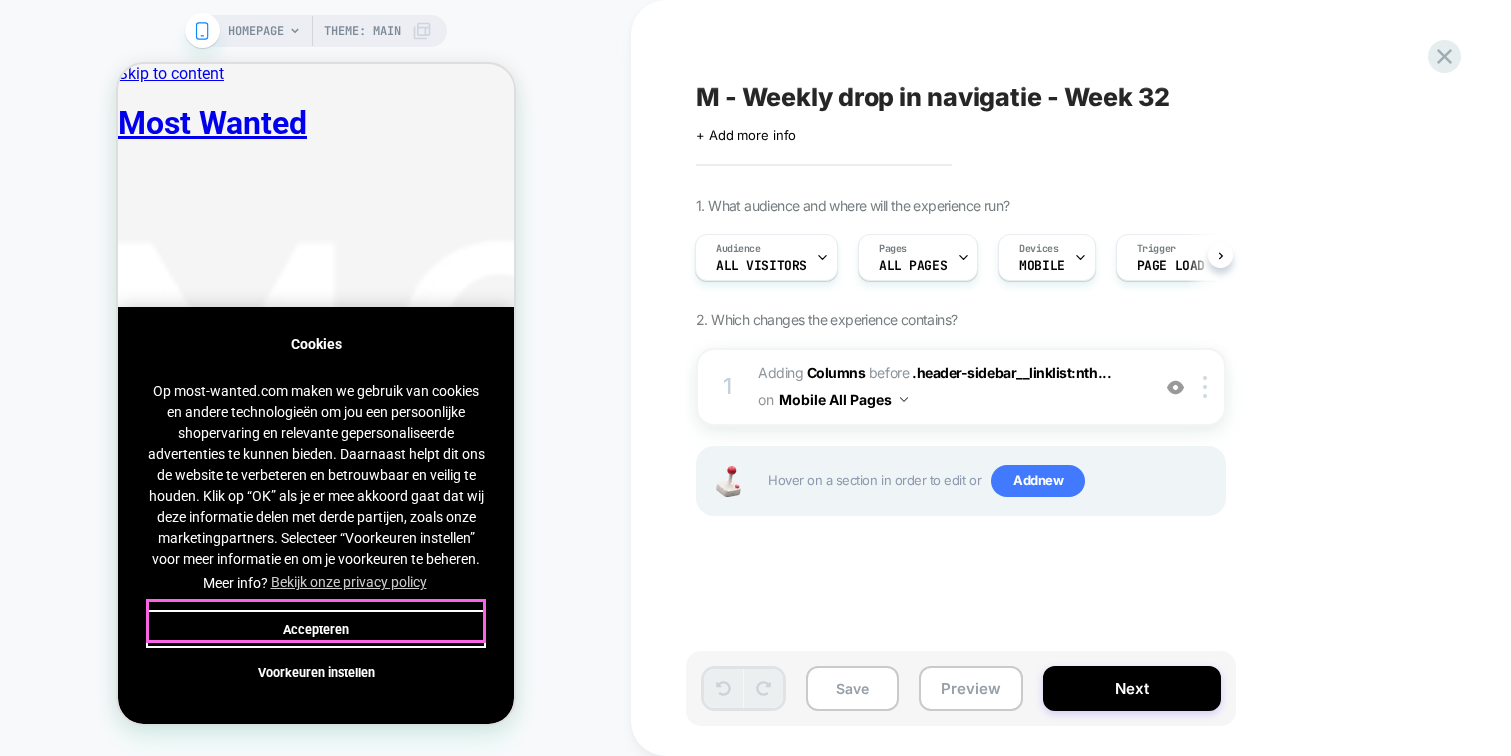 click on "Accepteren" at bounding box center (315, 629) 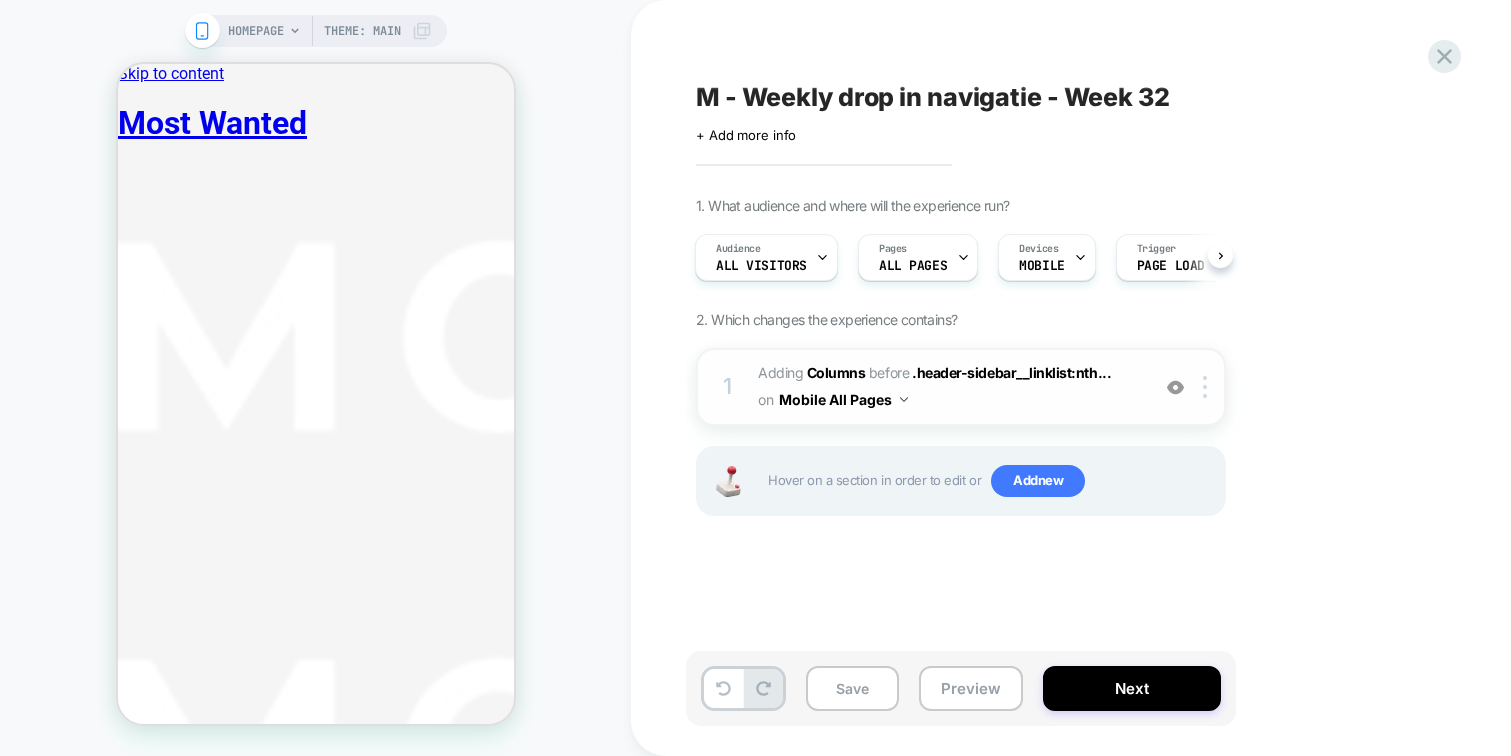 click on "#_loomi_addon_1749030724046_dup1749725474_dup1750321892_dup1750860914_dup1751527356_dup1752156069_dup1752762917_dup1753364428_dup1753970876_dup1754313512_dup1754575408 Adding   Columns   BEFORE .header-sidebar__linklist:nth... .header-sidebar__linklist:nth-child(1) > li:nth-child(1)   on Mobile All Pages" at bounding box center [948, 387] 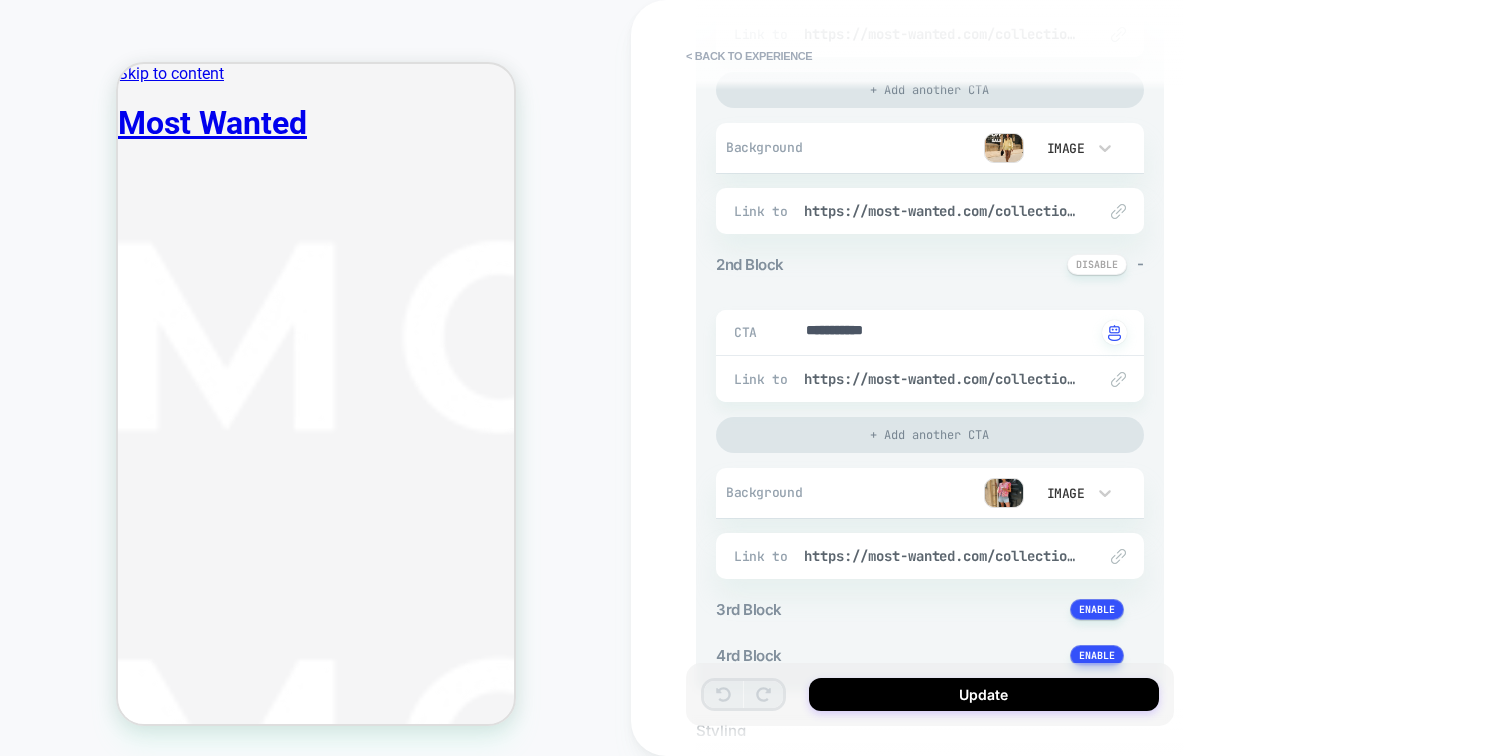 scroll, scrollTop: 342, scrollLeft: 0, axis: vertical 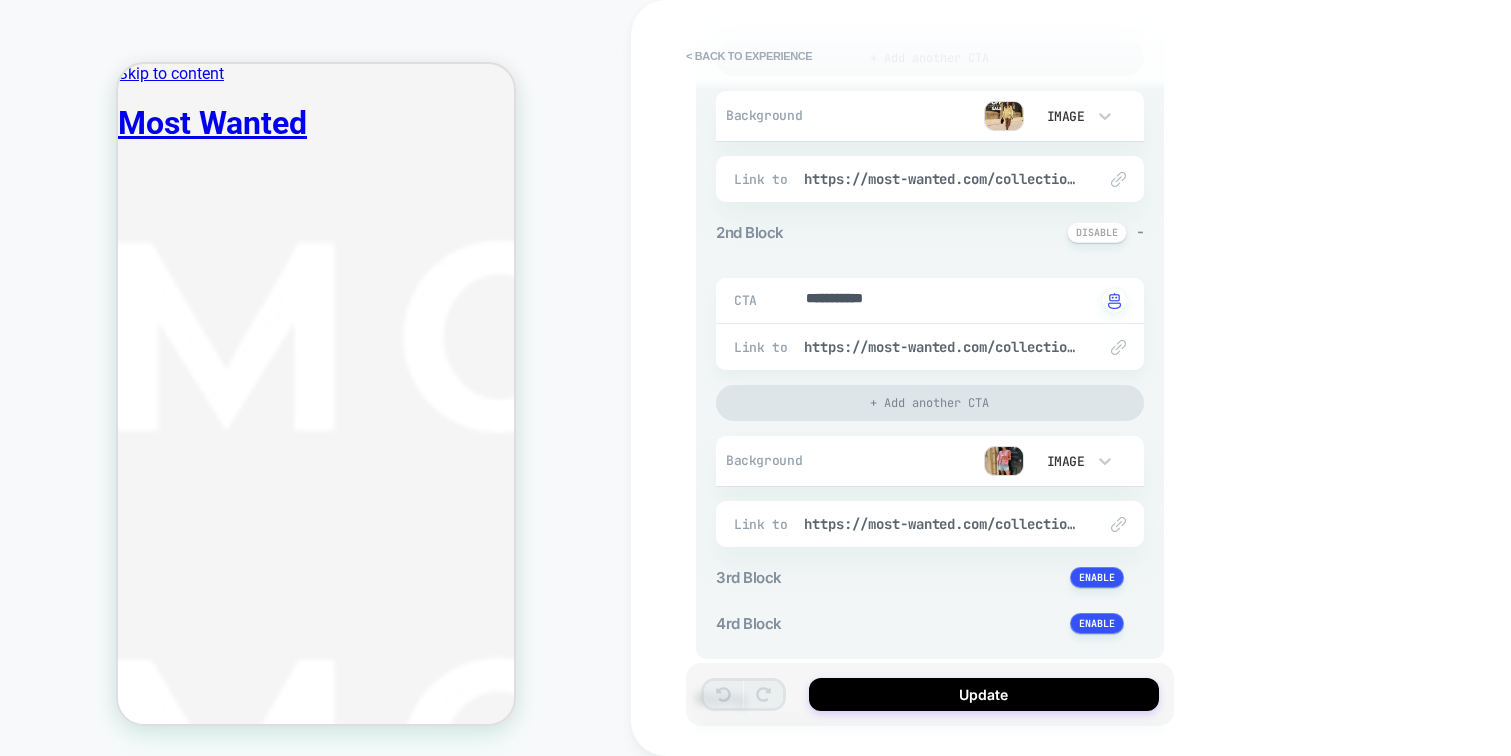 click at bounding box center (1004, 461) 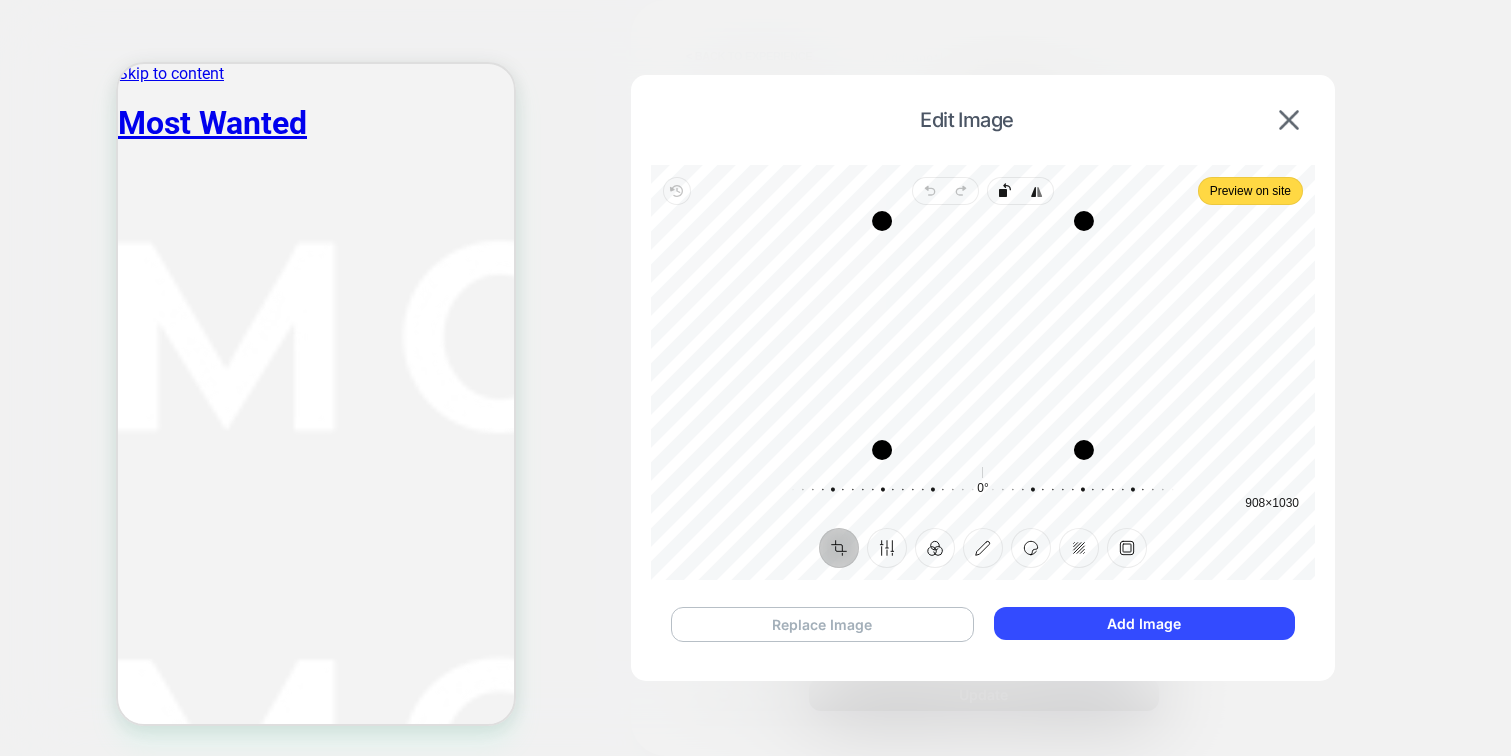 click on "Replace Image" at bounding box center [822, 624] 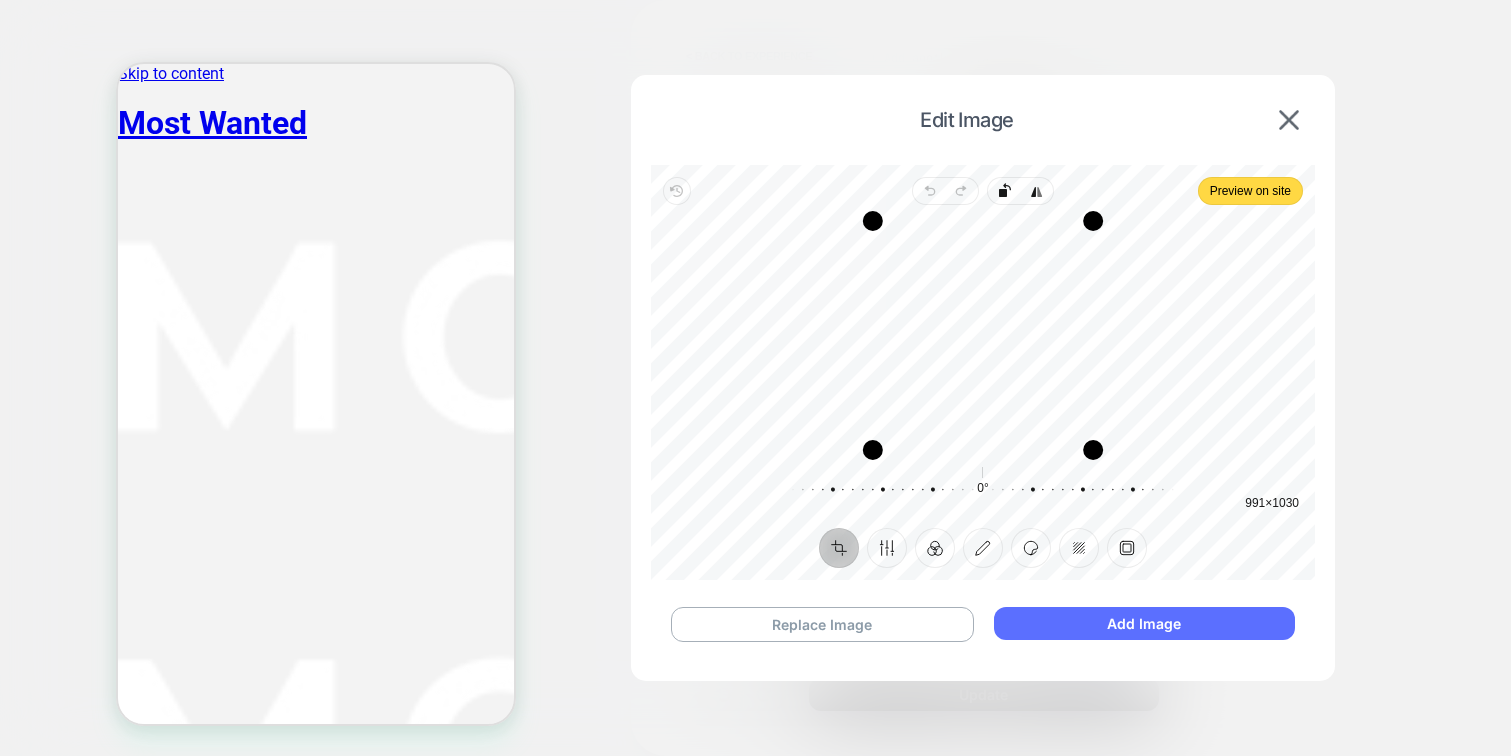 click on "Add Image" at bounding box center [1144, 623] 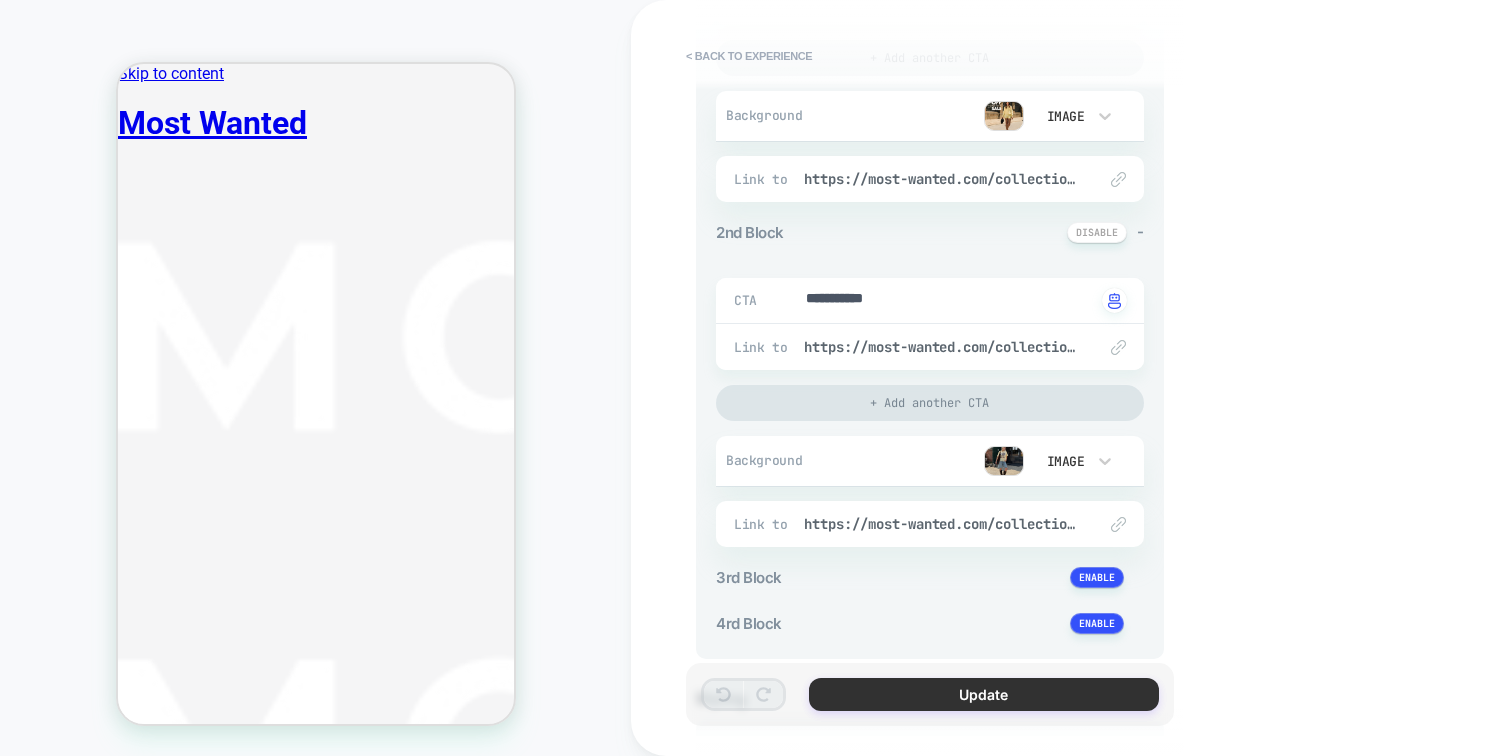 click on "Update" at bounding box center [984, 694] 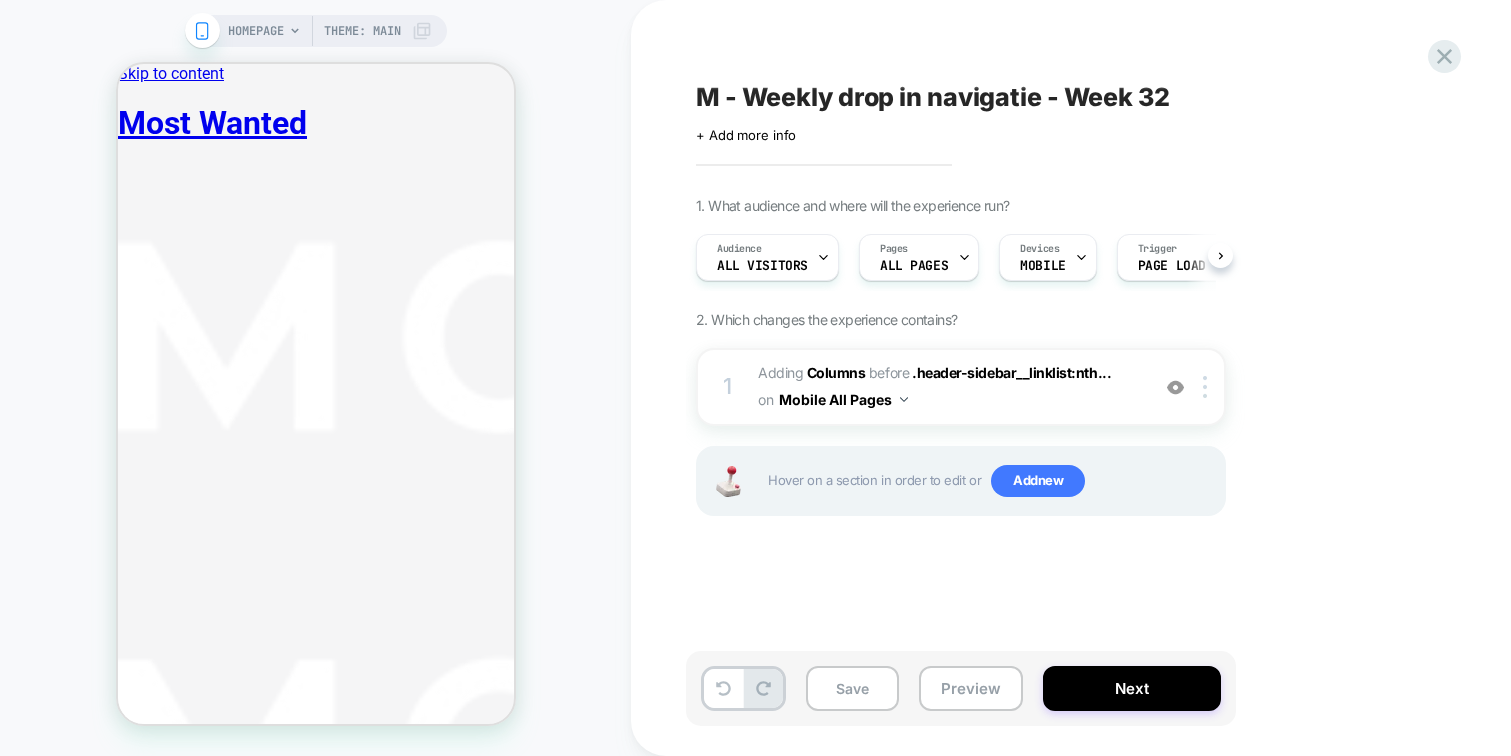 scroll, scrollTop: 0, scrollLeft: 1, axis: horizontal 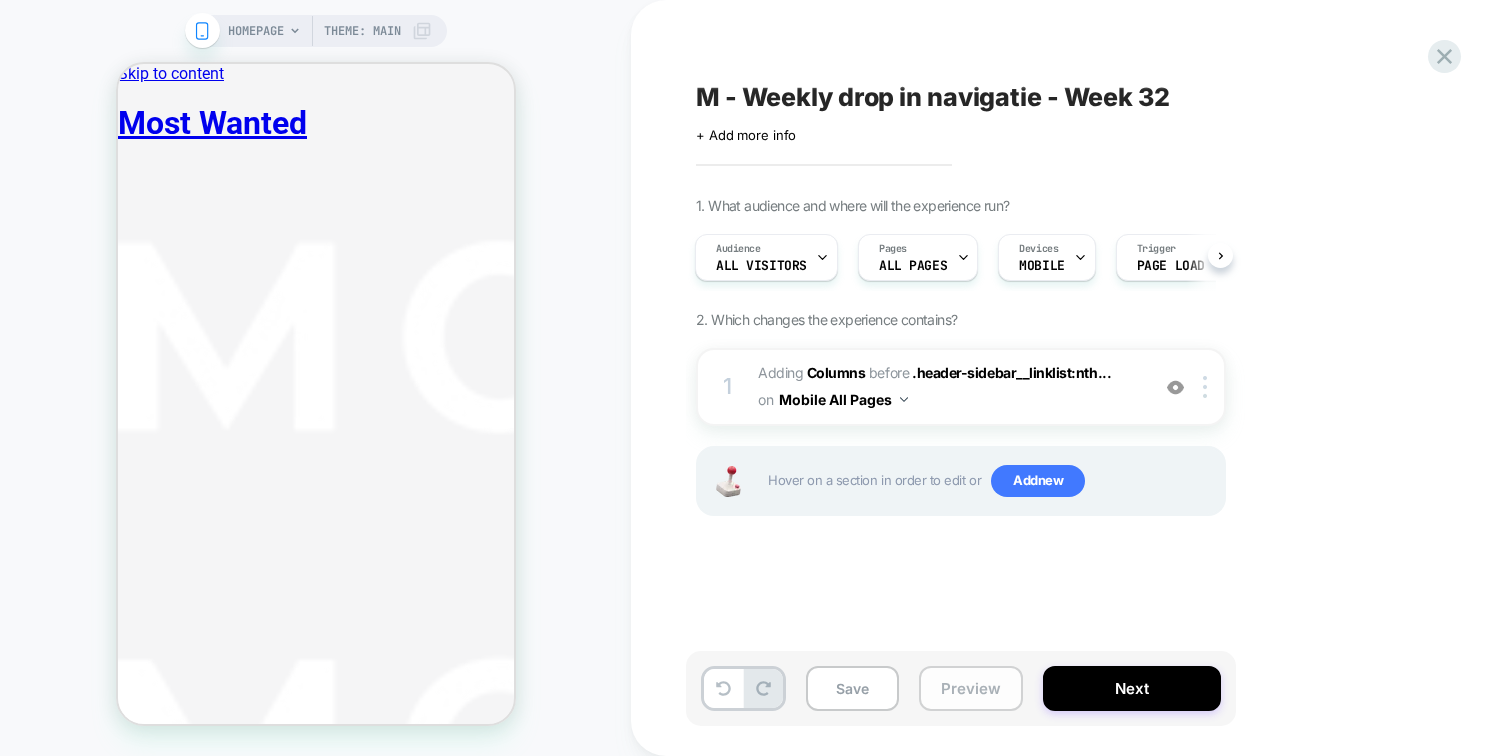 click on "Preview" at bounding box center (971, 688) 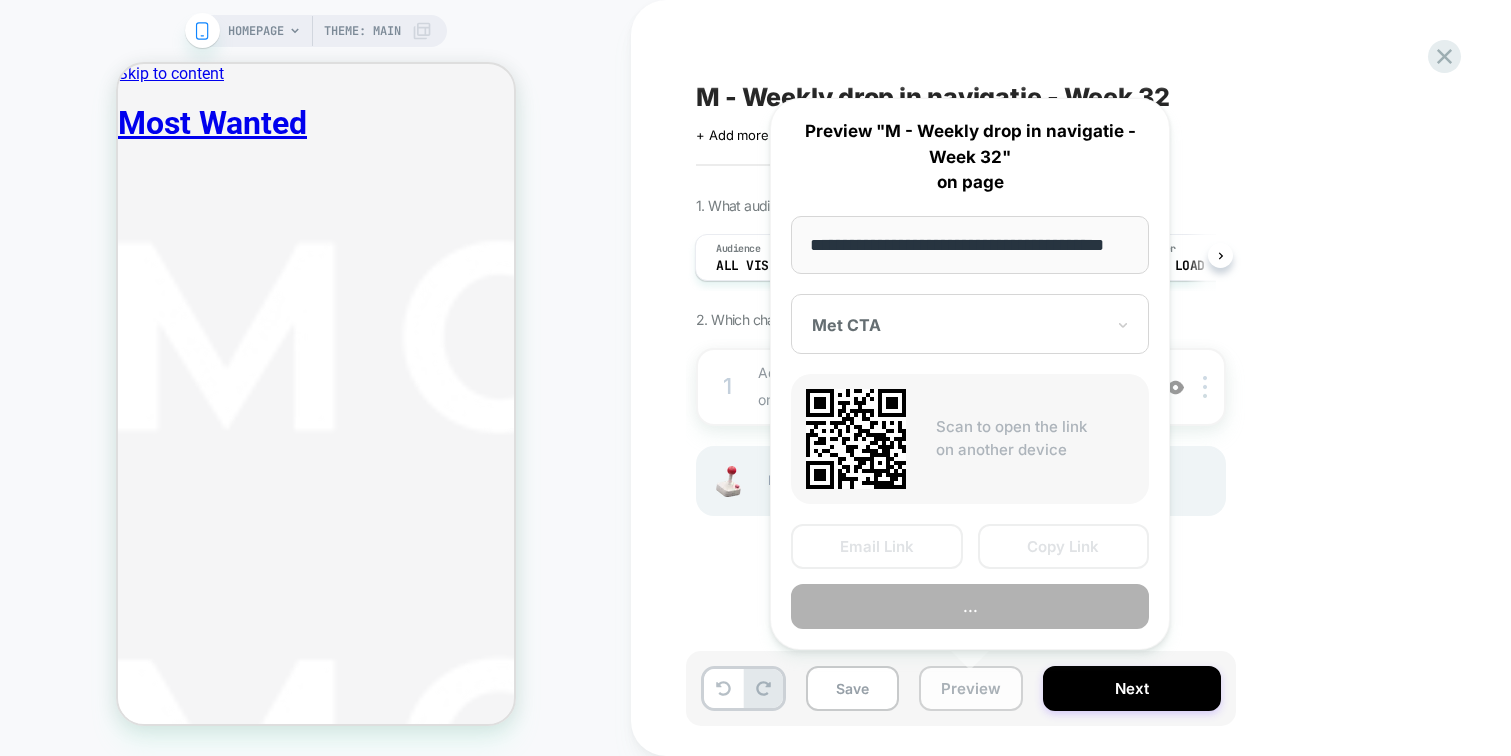 scroll, scrollTop: 0, scrollLeft: 46, axis: horizontal 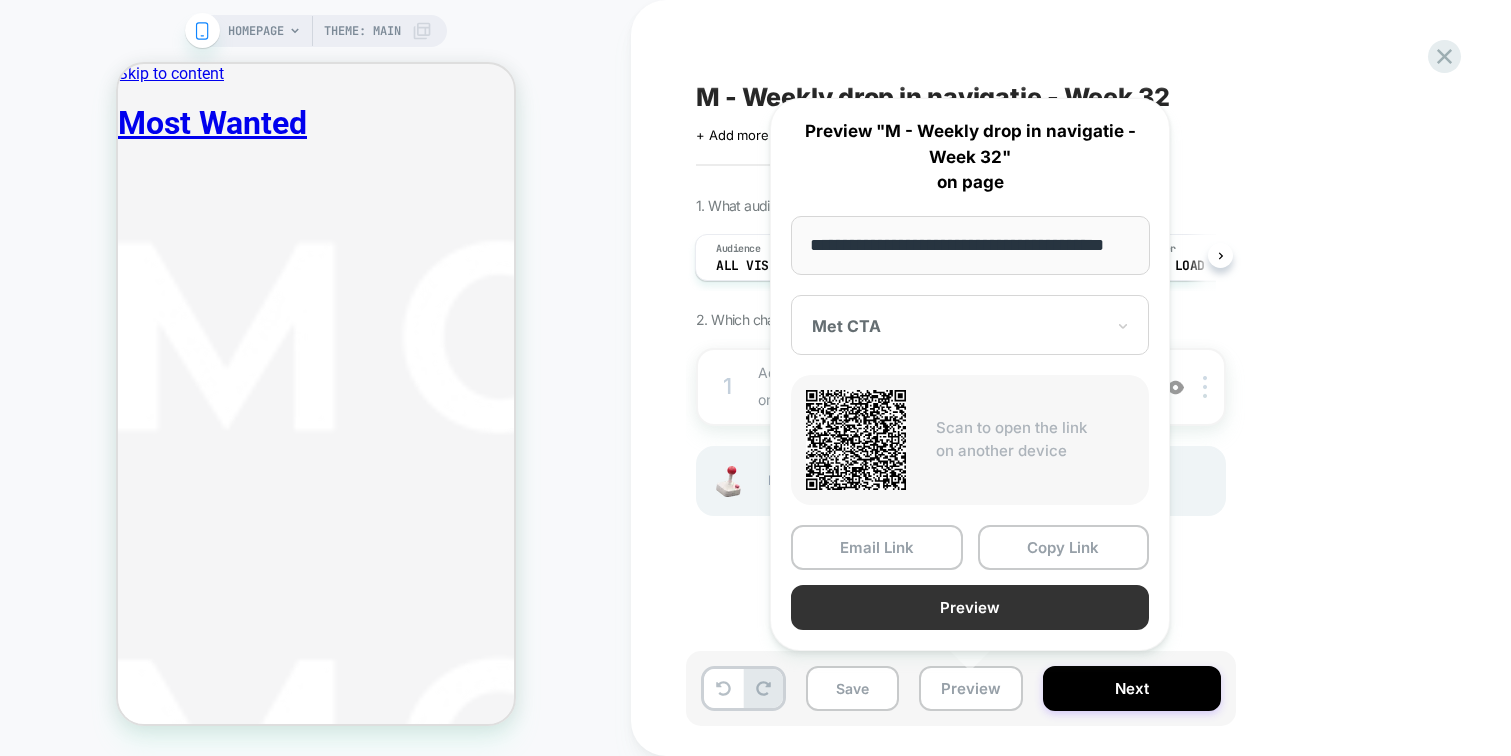 click on "Preview" at bounding box center [970, 607] 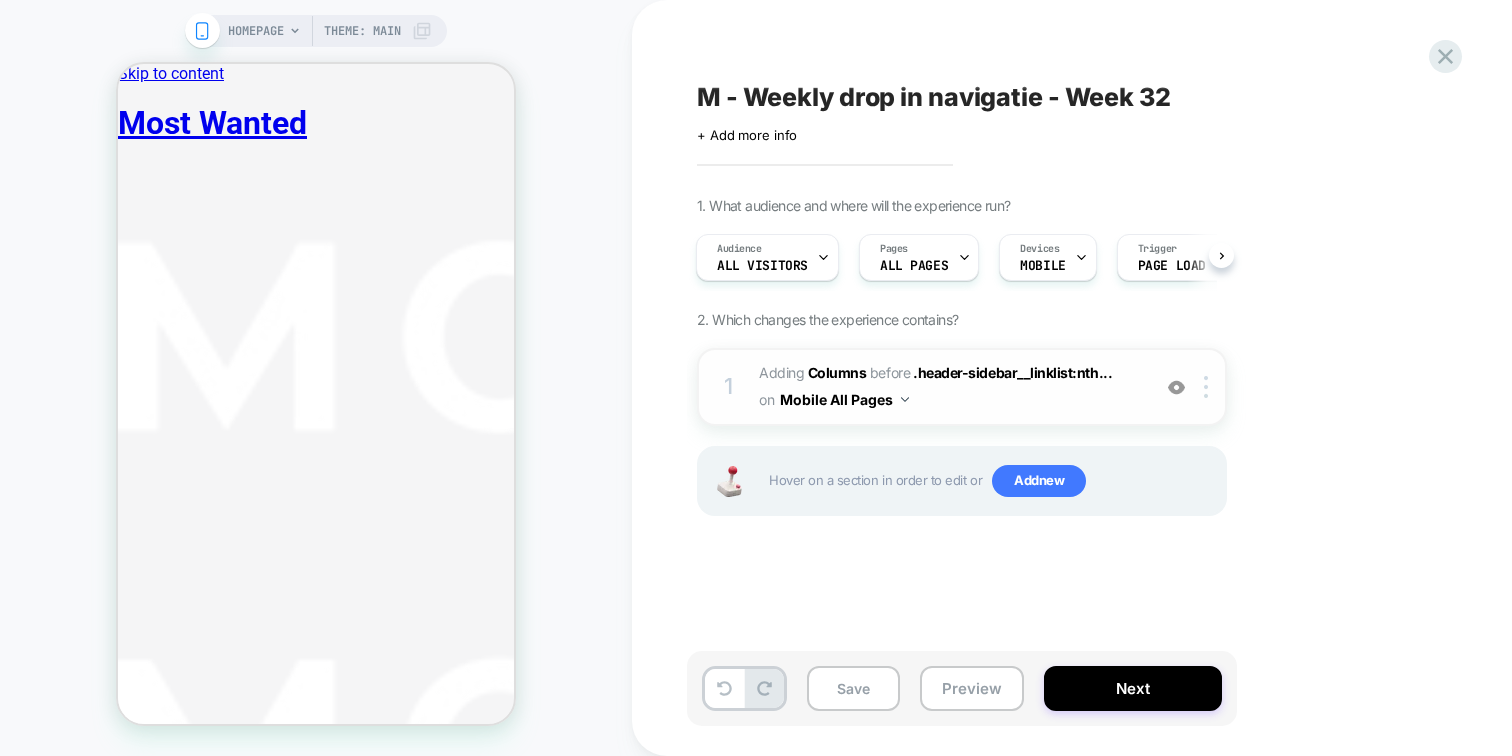 click on "#_loomi_addon_1749030724046_dup1749725474_dup1750321892_dup1750860914_dup1751527356_dup1752156069_dup1752762917_dup1753364428_dup1753970876_dup1754313512_dup1754575408 Adding   Columns   BEFORE .header-sidebar__linklist:nth... .header-sidebar__linklist:nth-child(1) > li:nth-child(1)   on Mobile All Pages" at bounding box center [949, 387] 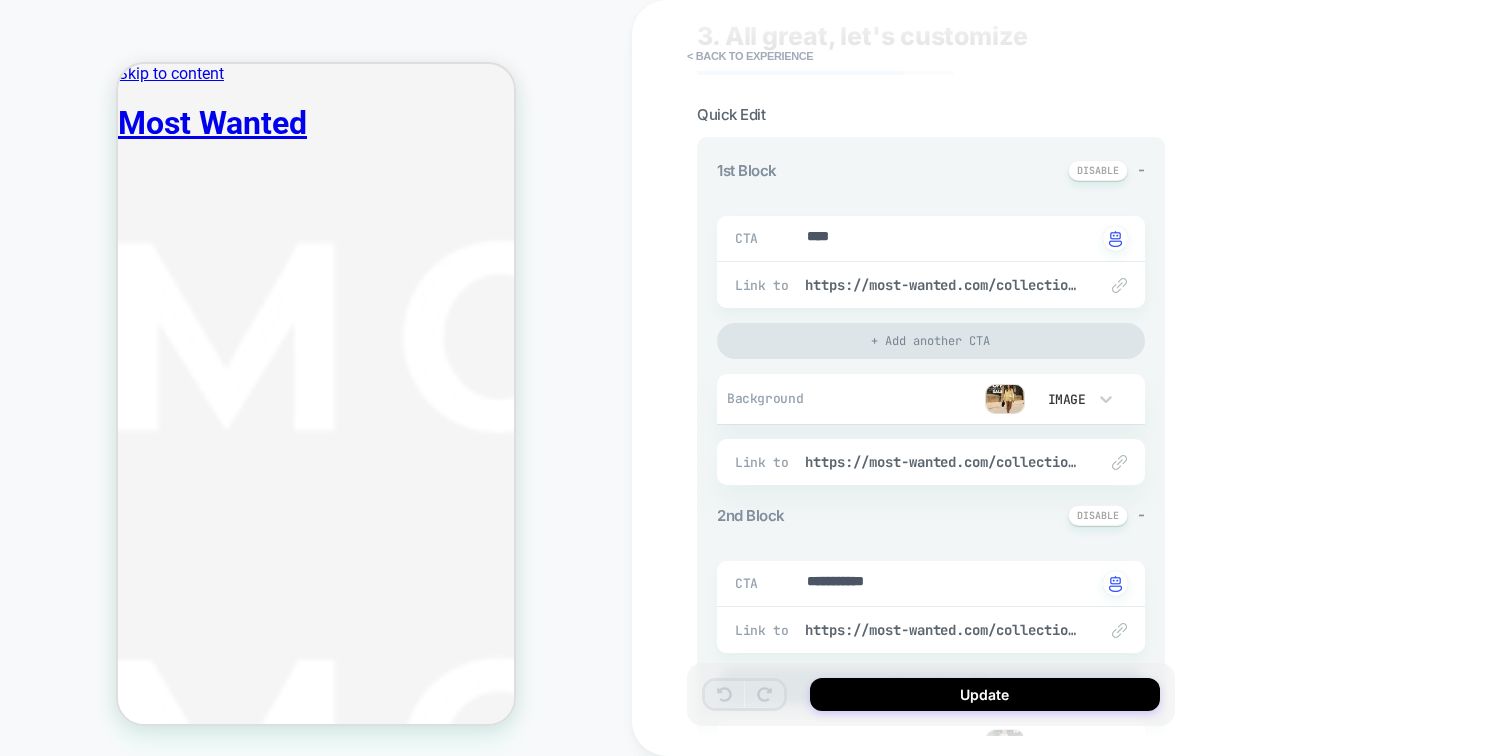scroll, scrollTop: 0, scrollLeft: 0, axis: both 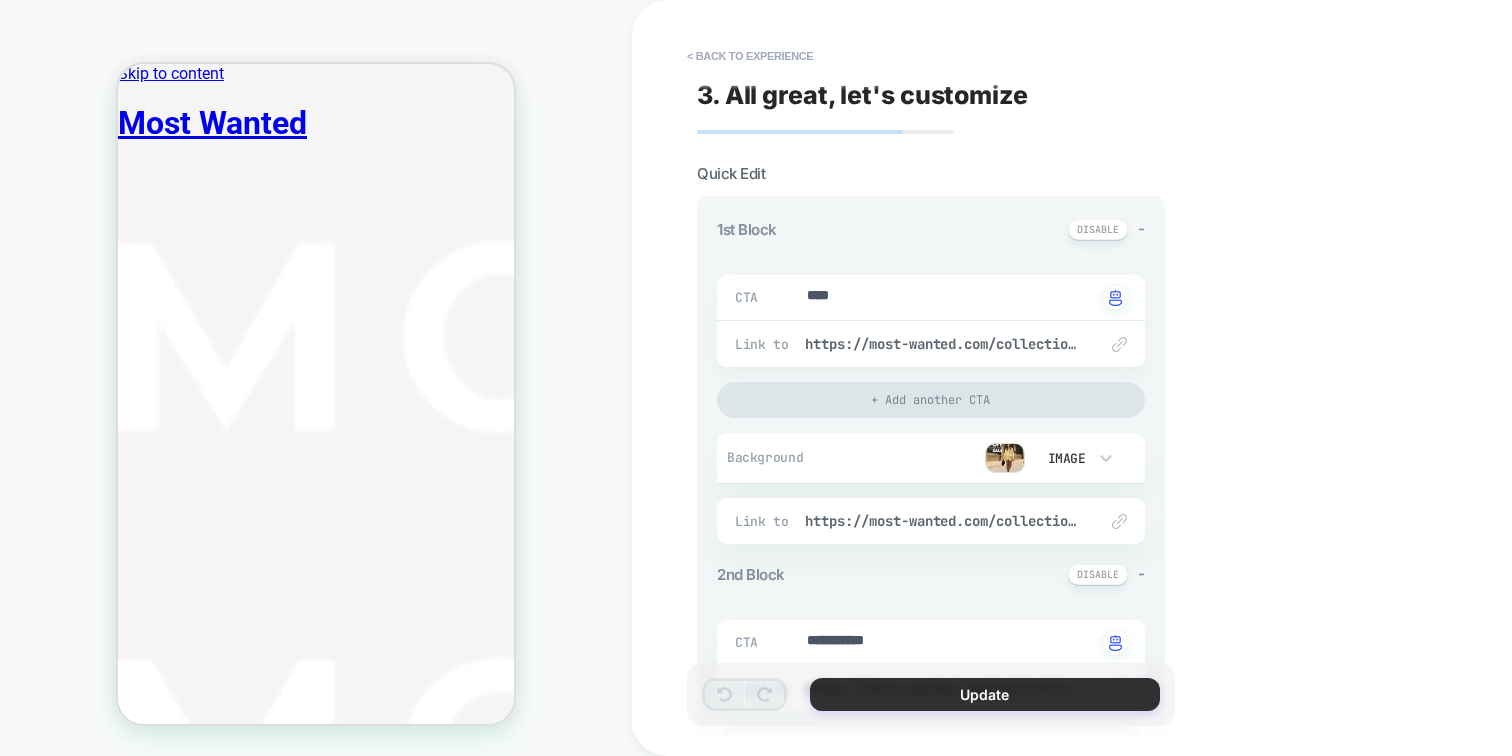 click on "Update" at bounding box center [985, 694] 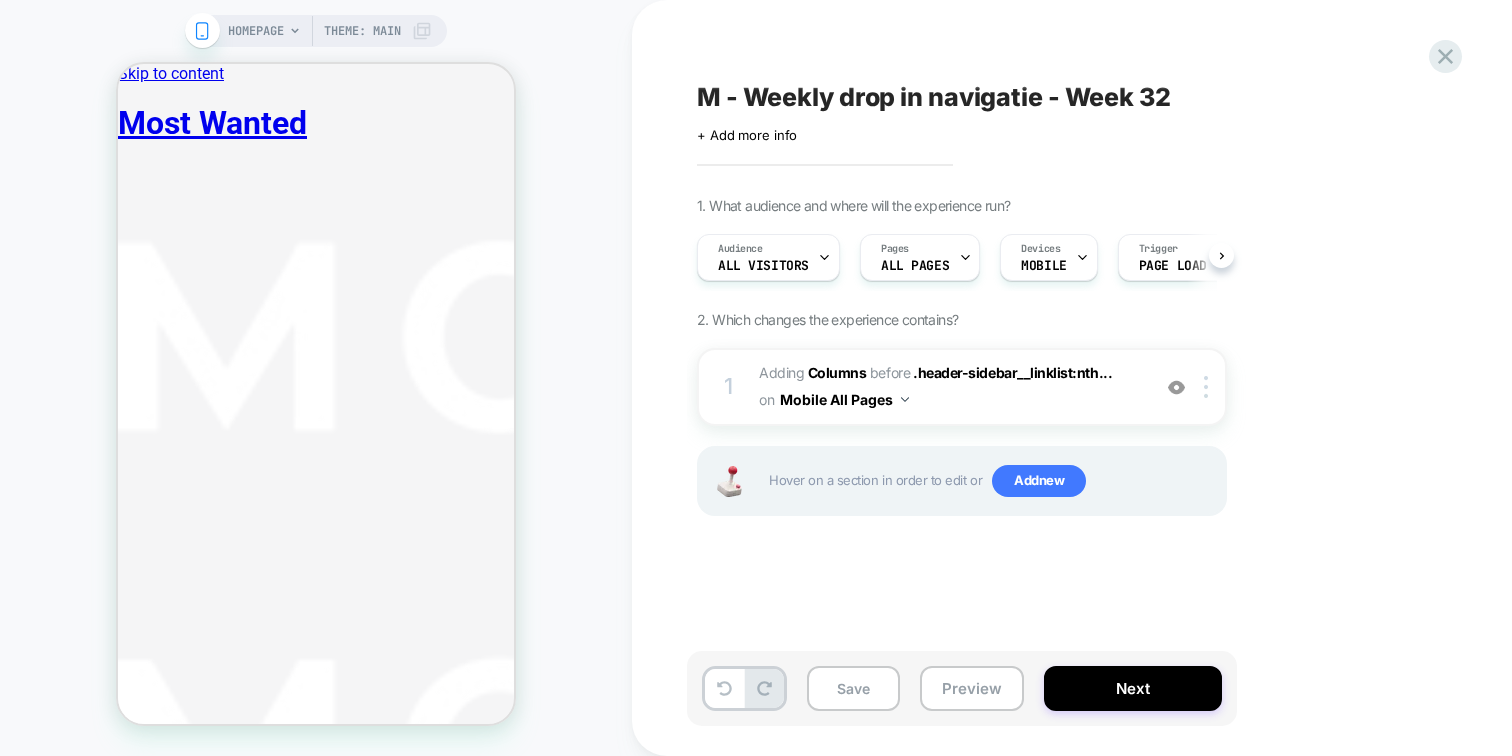 scroll, scrollTop: 0, scrollLeft: 1, axis: horizontal 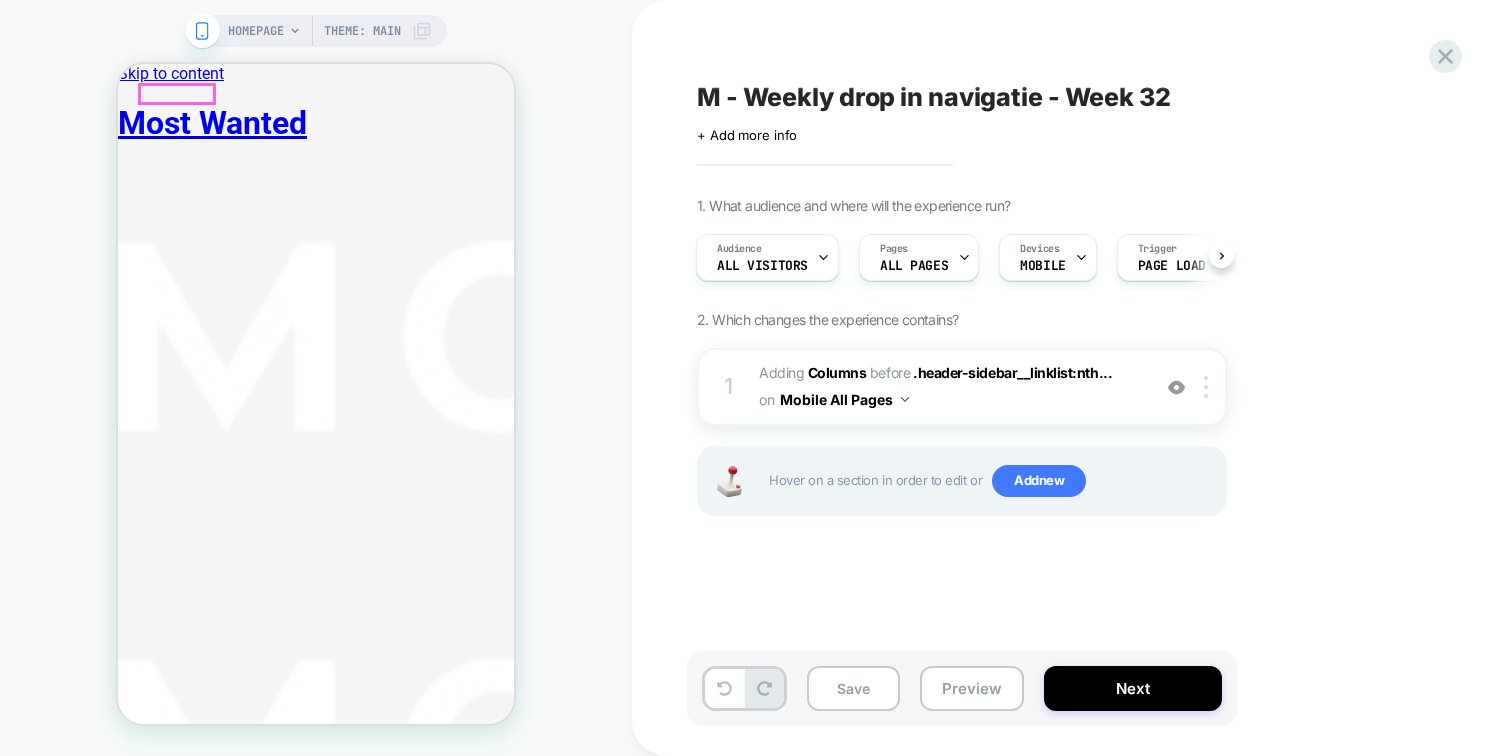 click 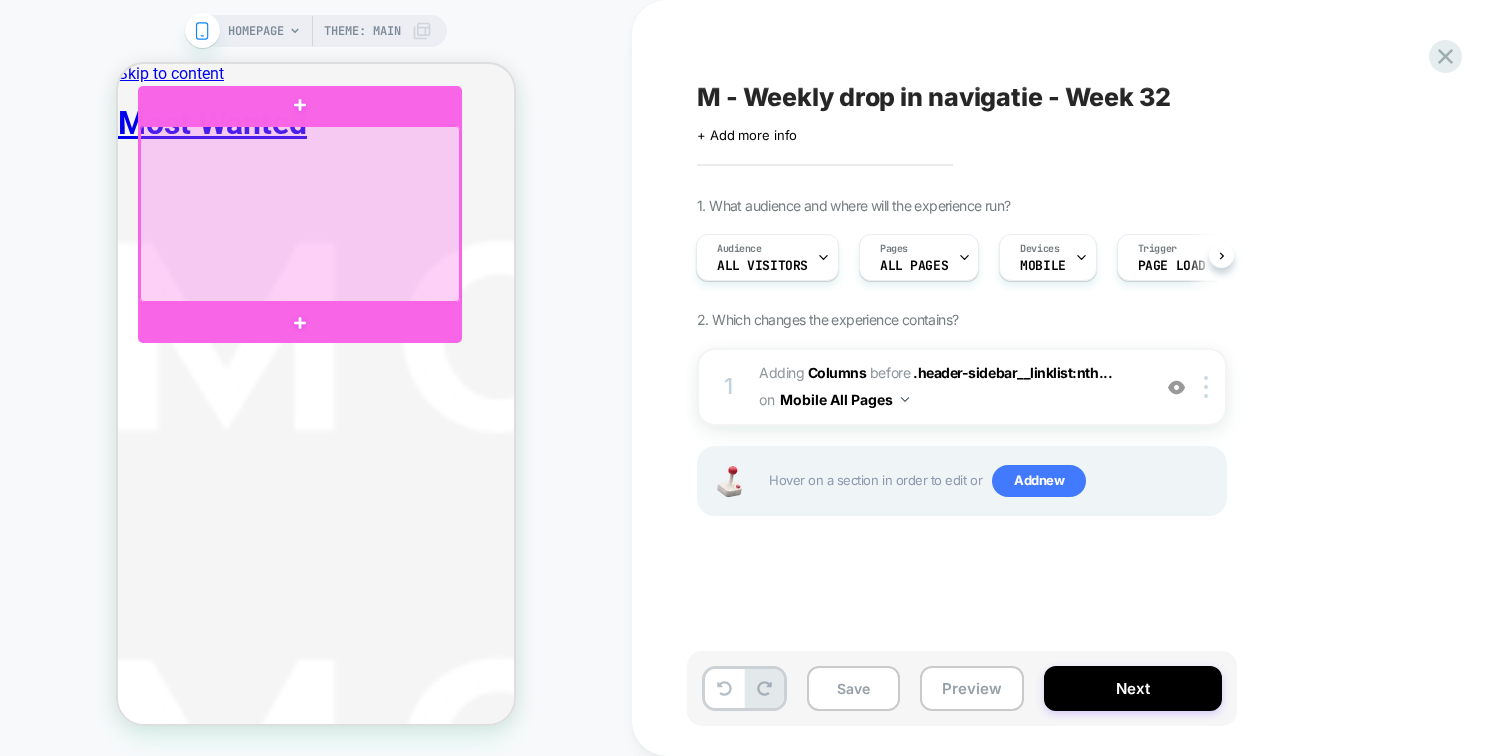 click at bounding box center (300, 214) 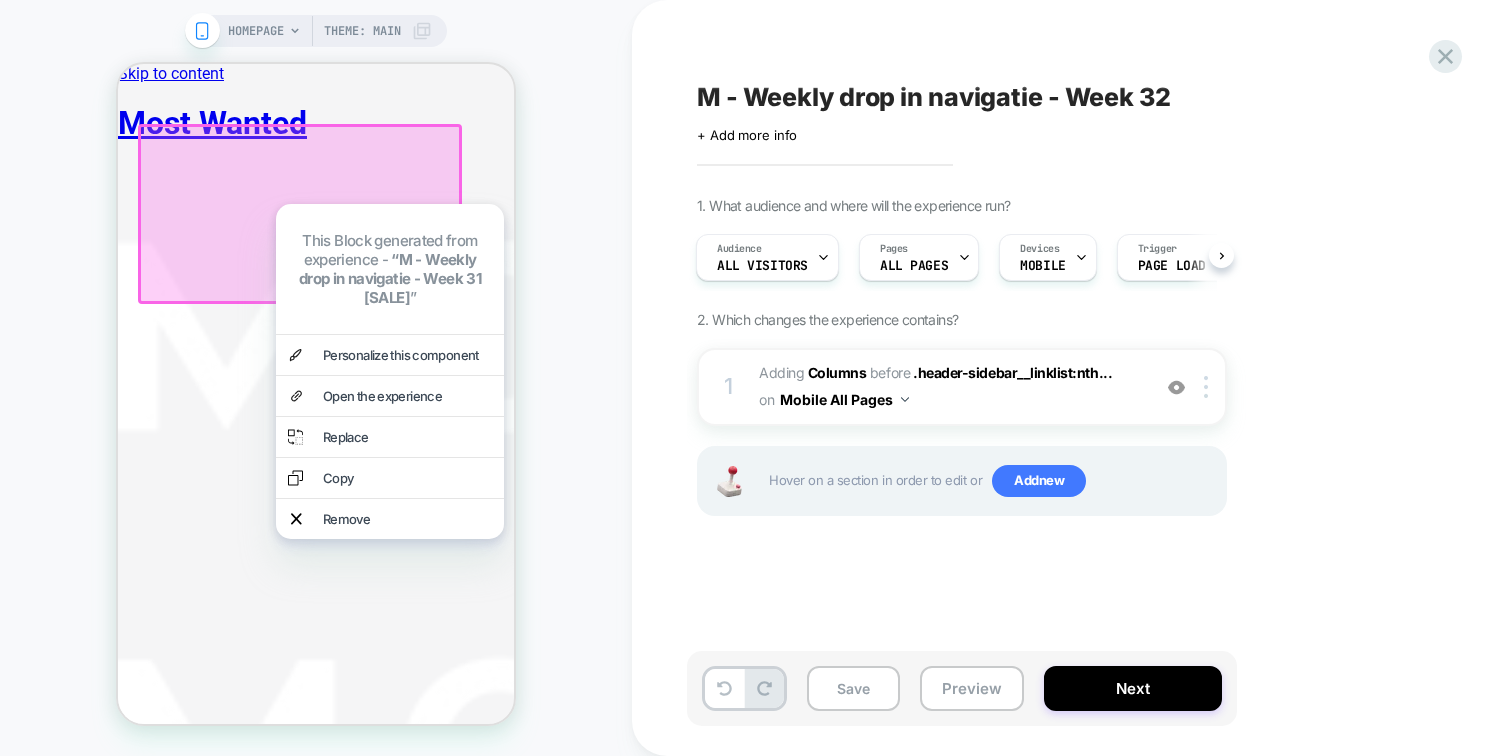 click on "M - Weekly drop in navigatie - Week 32 Click to edit experience details + Add more info 1. What audience and where will the experience run? Audience All Visitors Pages ALL PAGES Devices MOBILE Trigger Page Load 2. Which changes the experience contains? 1 #_loomi_addon_1749030724046_dup1749725474_dup1750321892_dup1750860914_dup1751527356_dup1752156069_dup1752762917_dup1753364428_dup1753970876_dup1754313512_dup1754575408 Adding   Columns   BEFORE .header-sidebar__linklist:nth... .header-sidebar__linklist:nth-child(1) > li:nth-child(1)   on Mobile All Pages Add Before Add After Duplicate Replace Position Copy CSS Selector Copy Widget Id Rename Copy to   Desktop Target   All Devices Delete Hover on a section in order to edit or  Add  new Save Preview Next" at bounding box center [1072, 378] 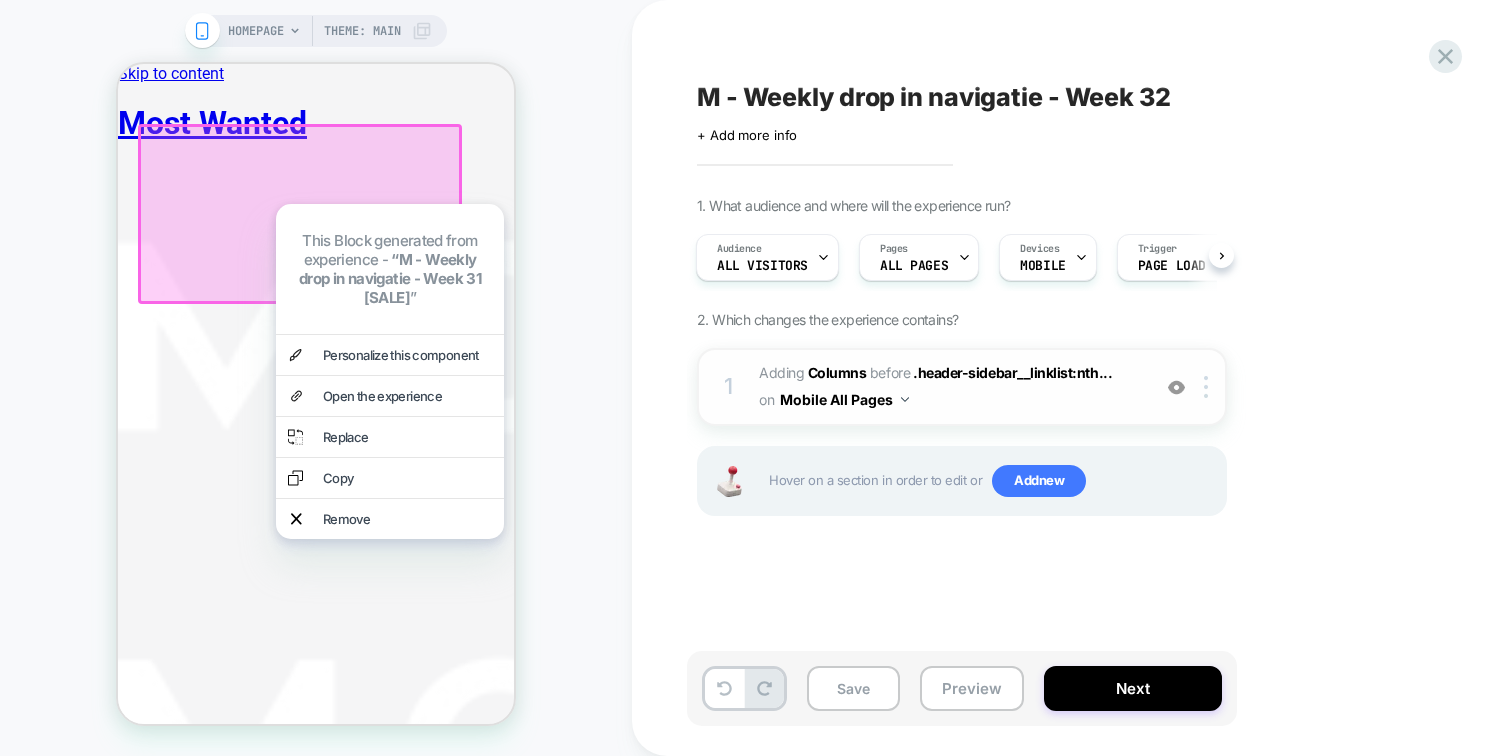 click on "#_loomi_addon_1749030724046_dup1749725474_dup1750321892_dup1750860914_dup1751527356_dup1752156069_dup1752762917_dup1753364428_dup1753970876_dup1754313512_dup1754575408 Adding   Columns   BEFORE .header-sidebar__linklist:nth... .header-sidebar__linklist:nth-child(1) > li:nth-child(1)   on Mobile All Pages" at bounding box center [949, 387] 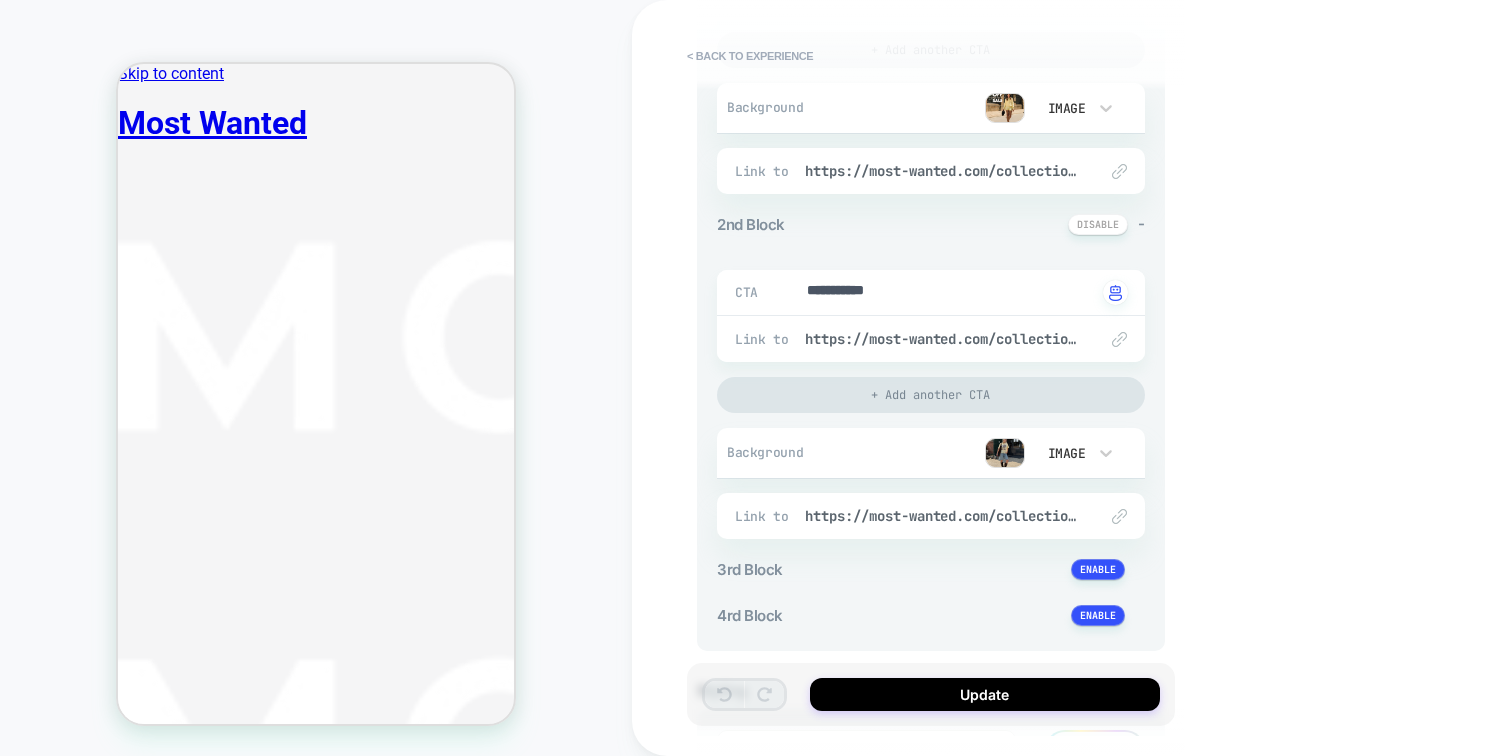 scroll, scrollTop: 513, scrollLeft: 0, axis: vertical 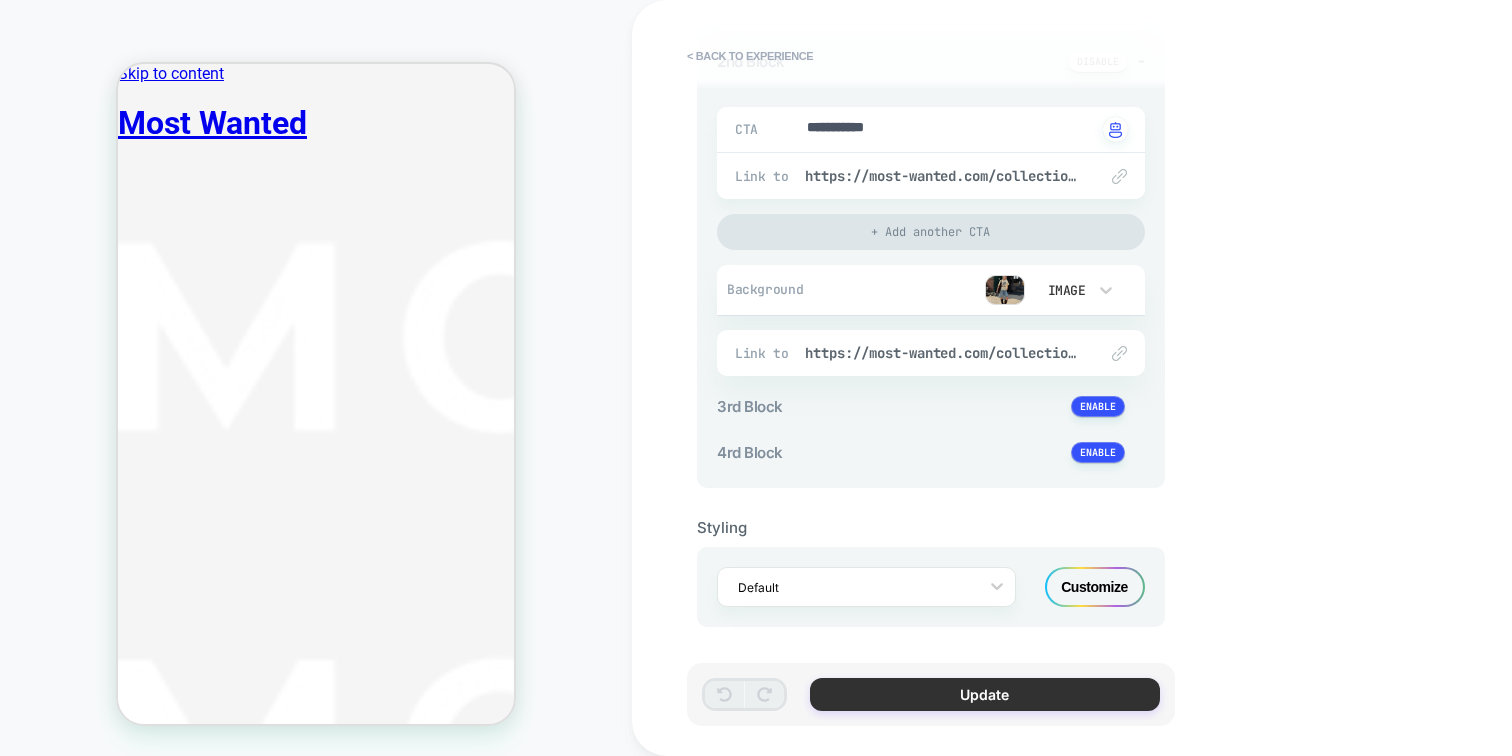 click on "Update" at bounding box center [985, 694] 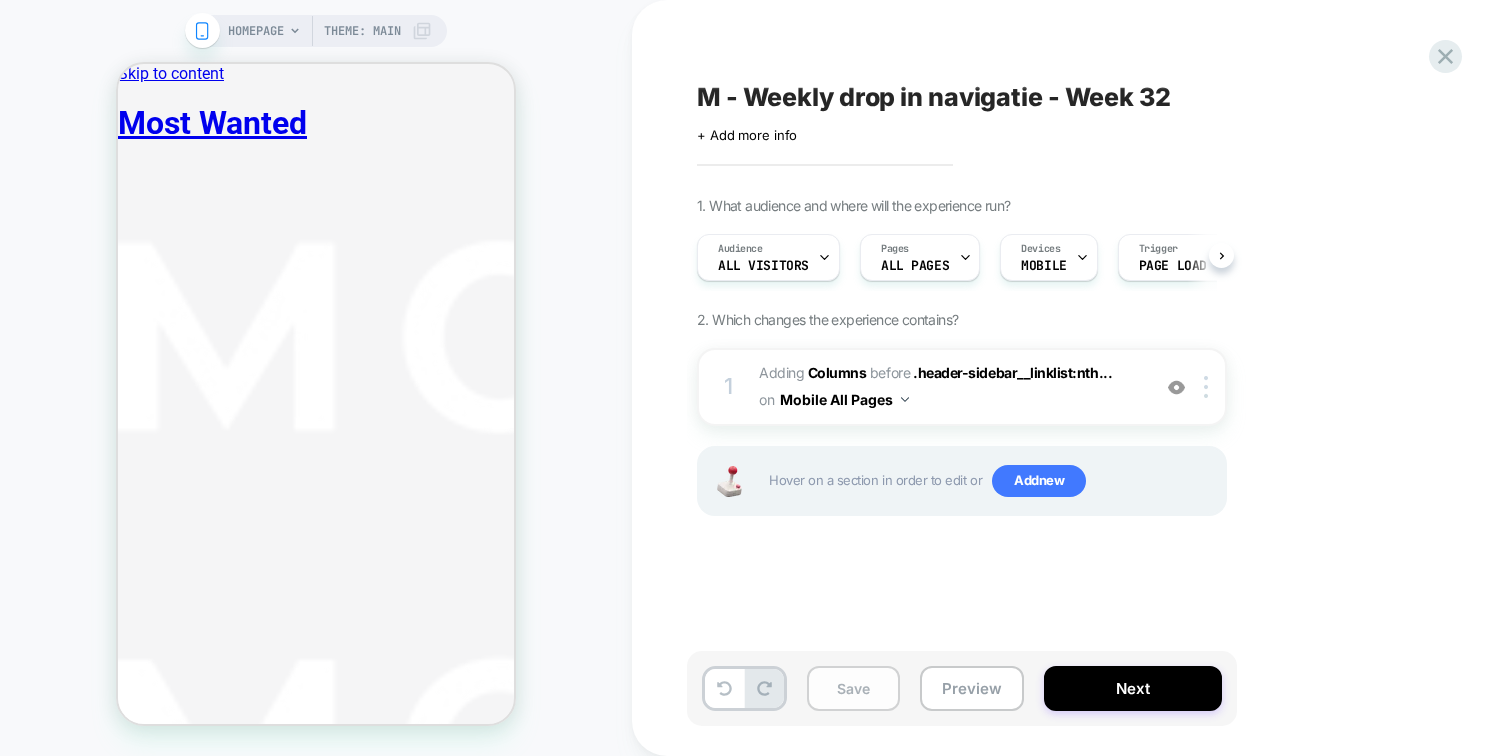 click on "Save" at bounding box center [853, 688] 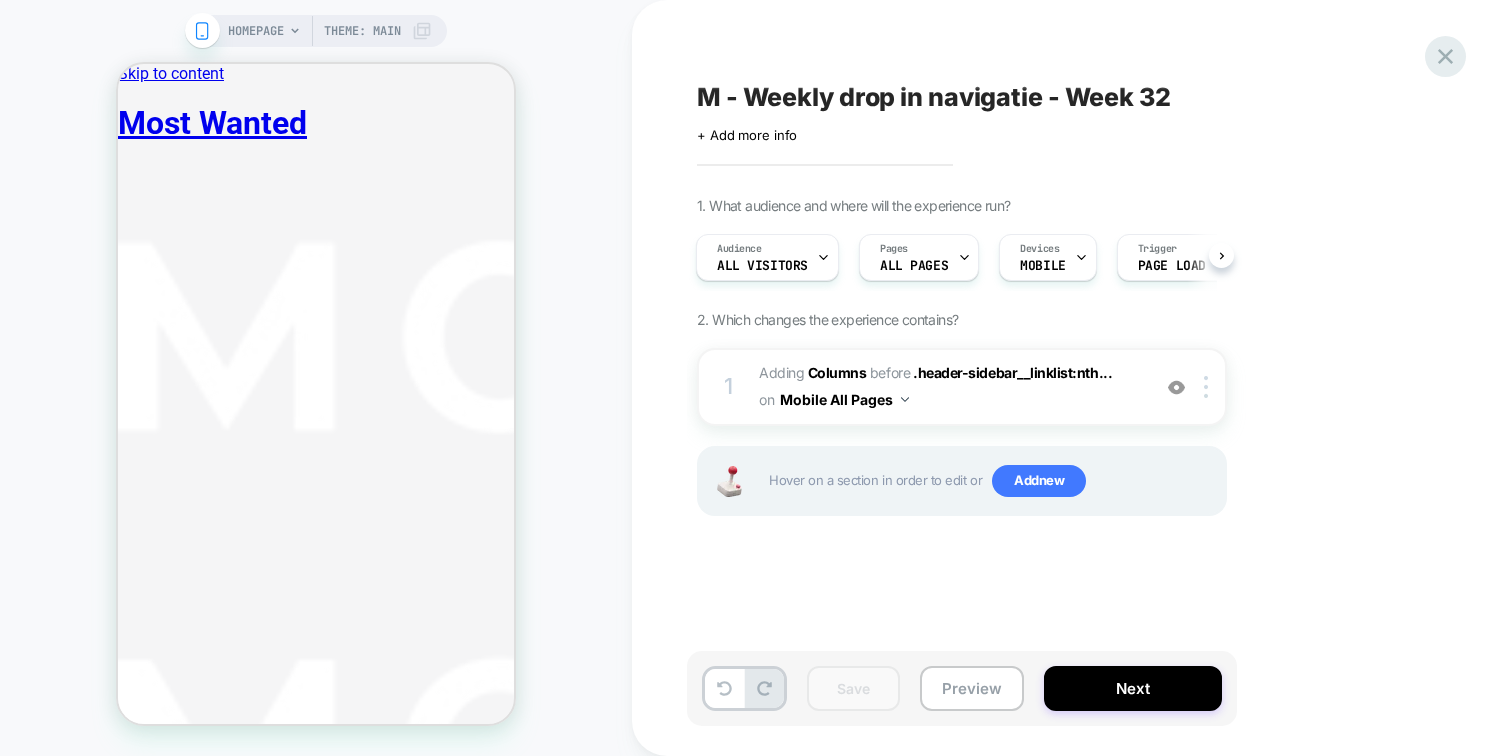 click at bounding box center [1445, 56] 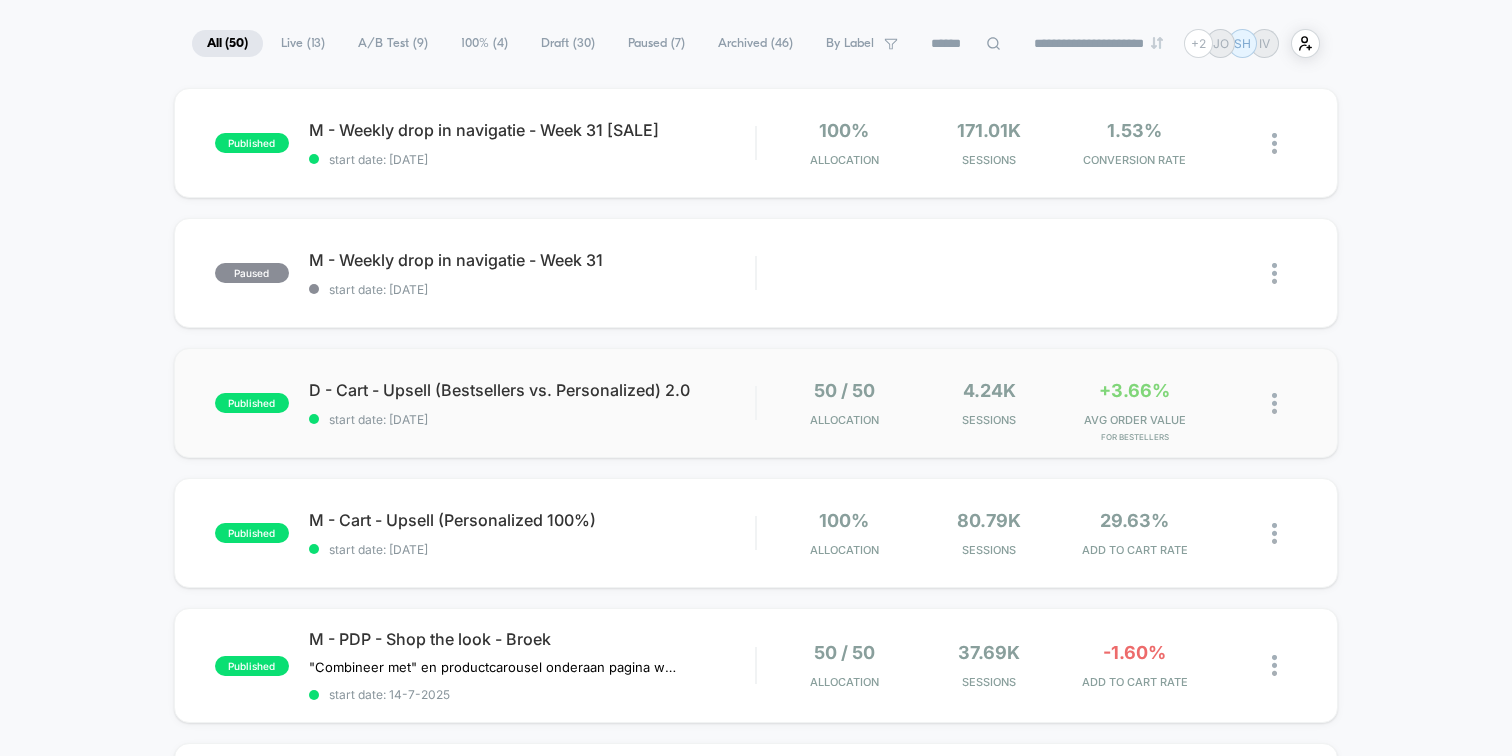 scroll, scrollTop: 0, scrollLeft: 0, axis: both 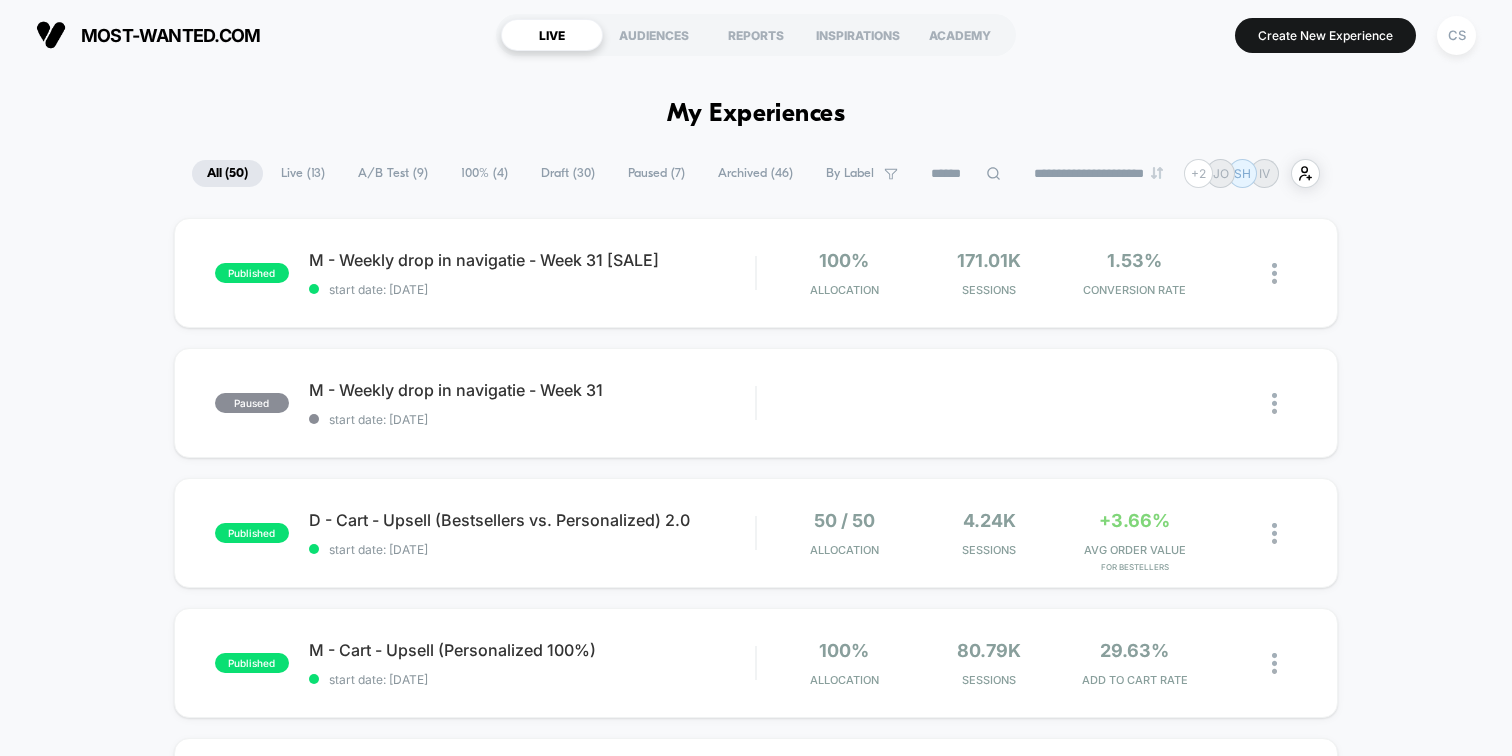 click on "Draft ( 30 )" at bounding box center (568, 173) 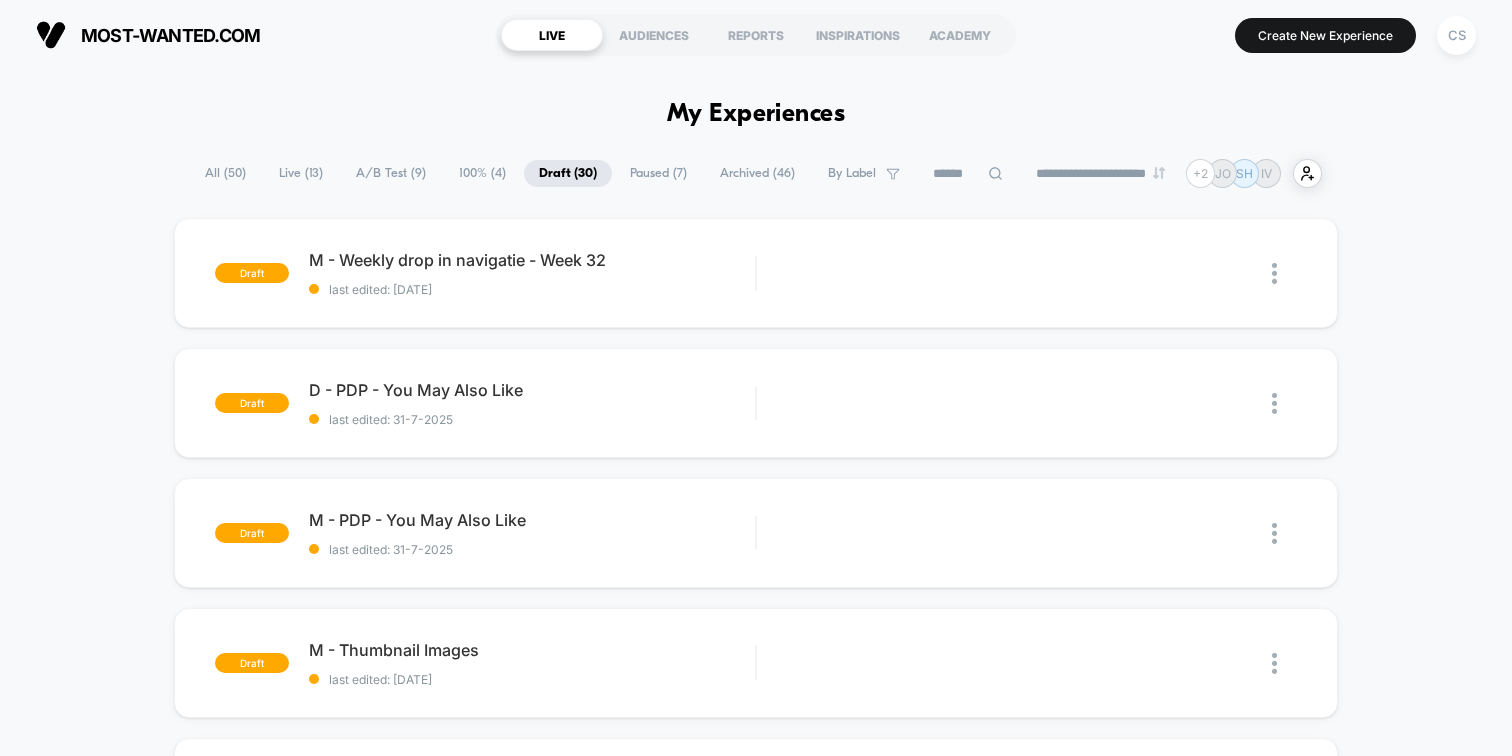 click on "All ( 50 )" at bounding box center (225, 173) 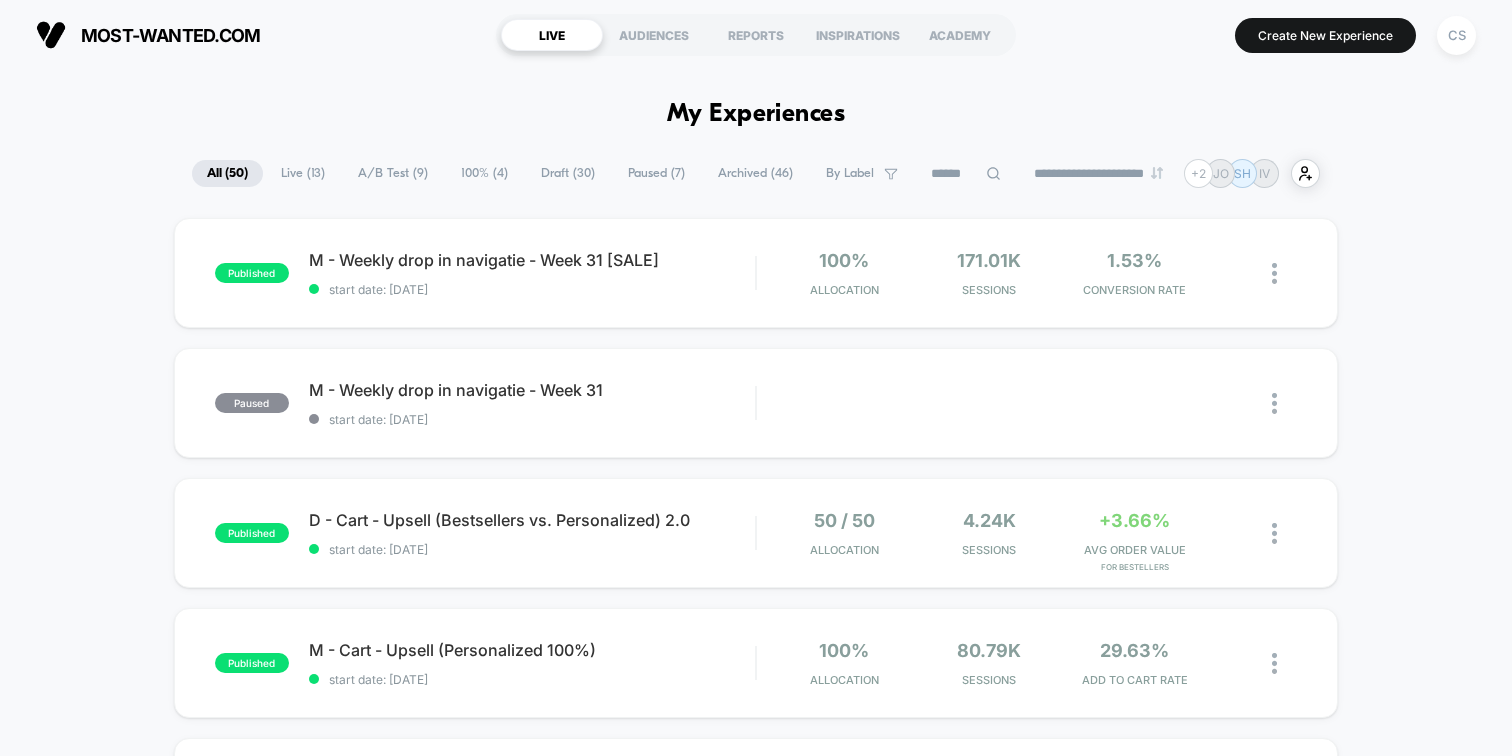 click on "Live ( 13 )" at bounding box center (303, 173) 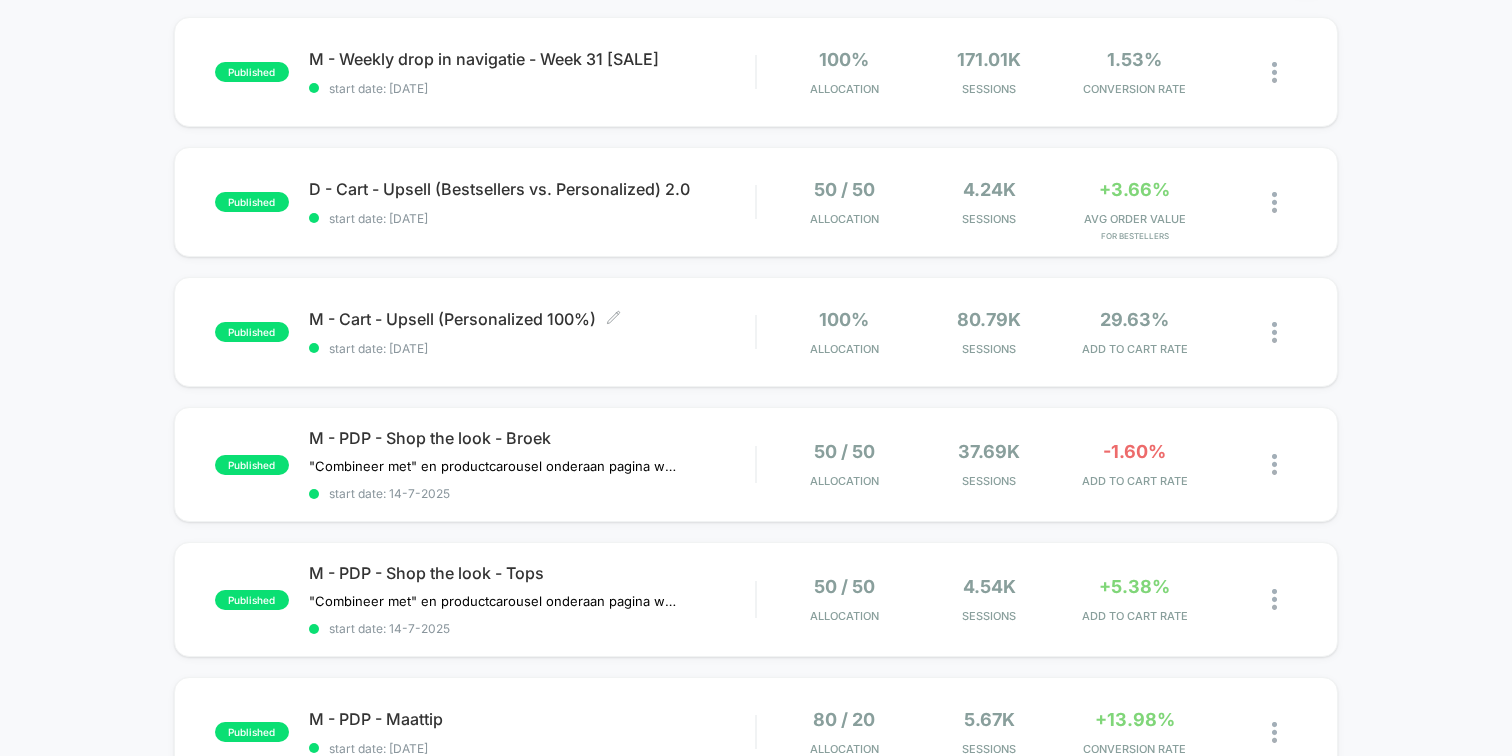scroll, scrollTop: 0, scrollLeft: 0, axis: both 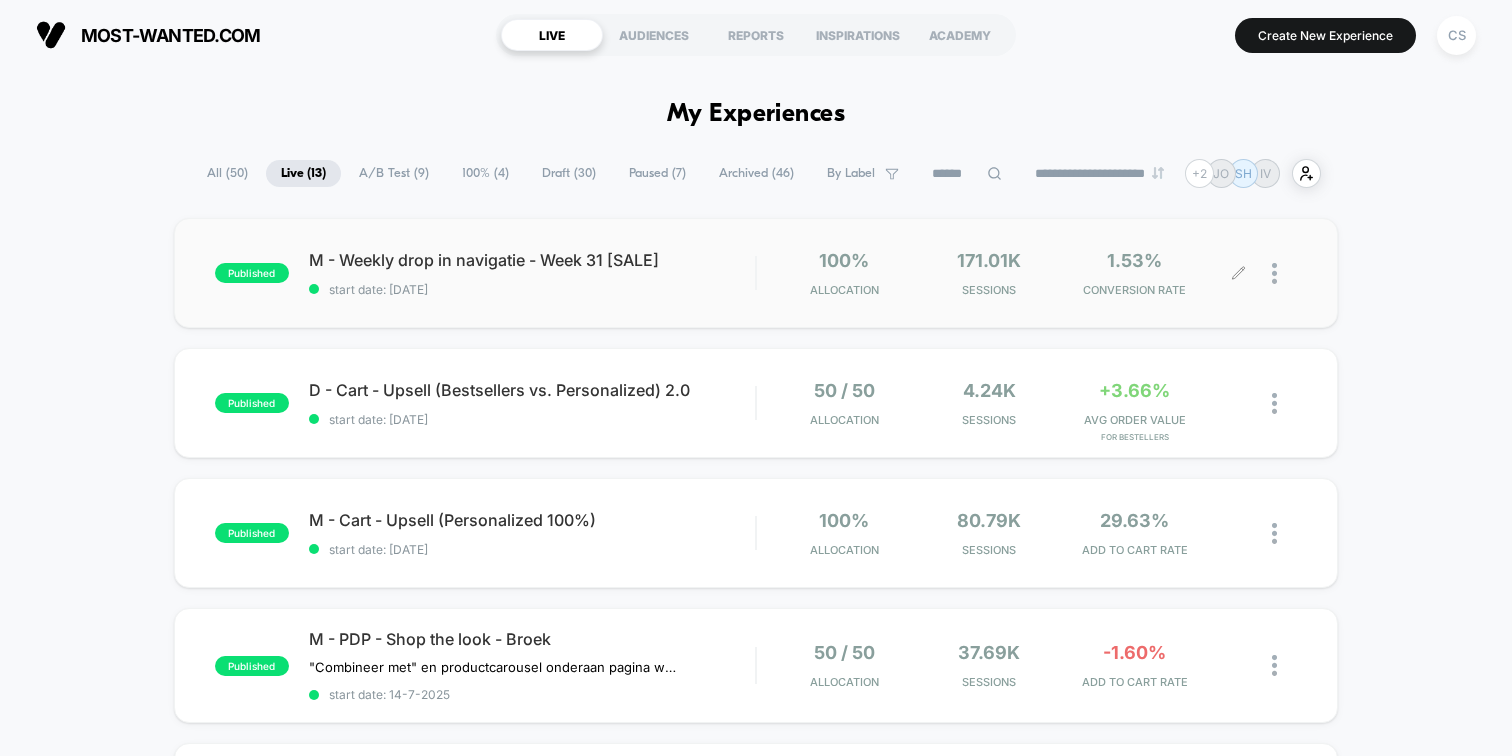 click at bounding box center [1274, 273] 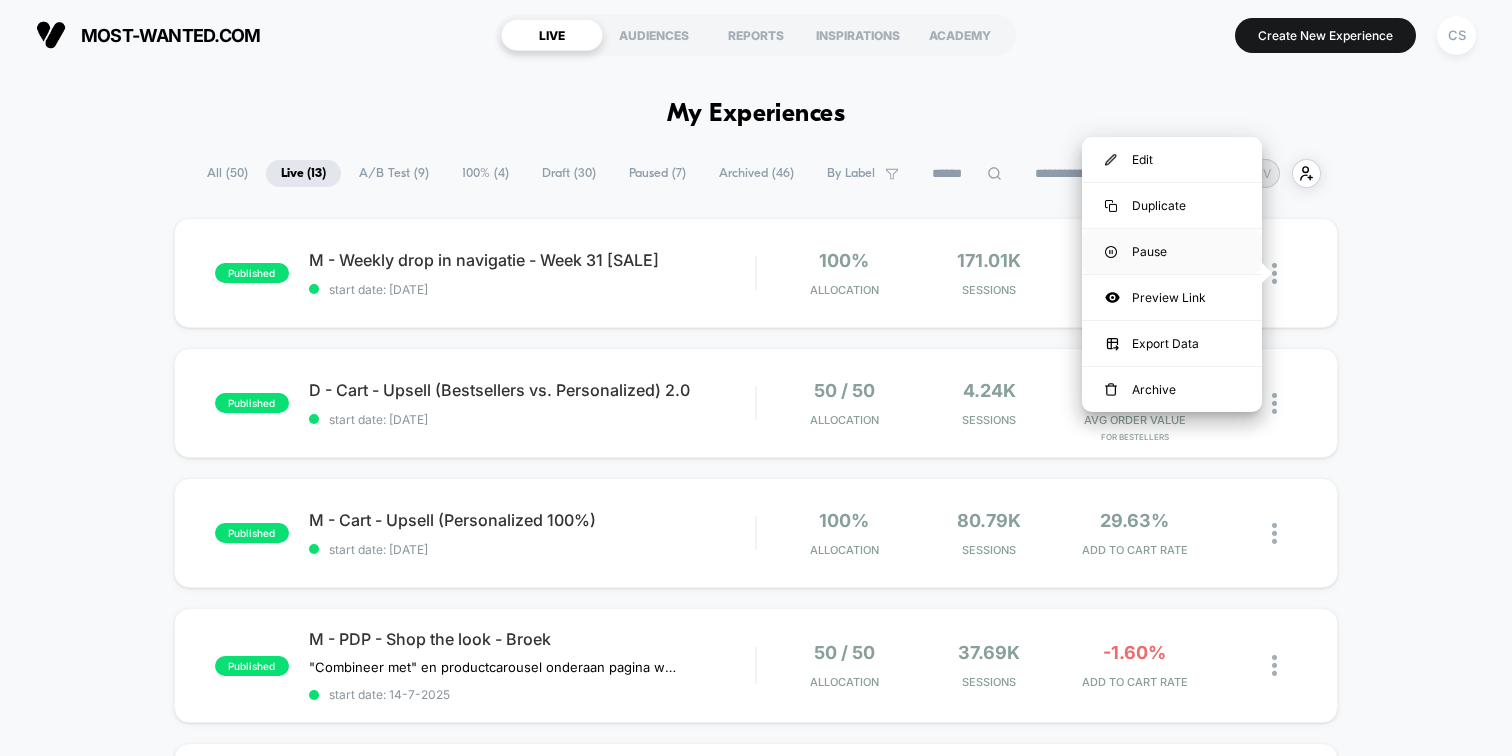 click on "Pause" at bounding box center (1172, 251) 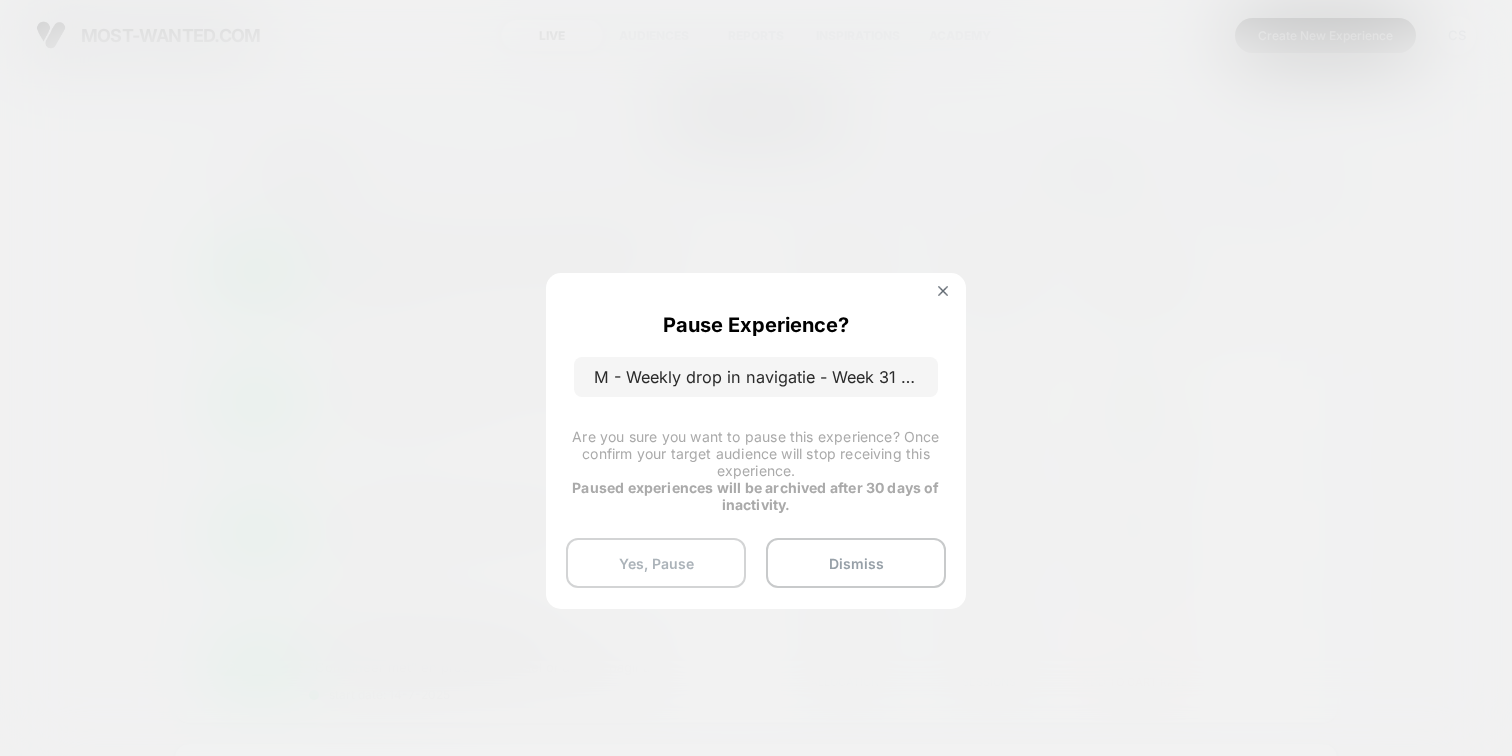 click on "Yes, Pause" at bounding box center [656, 563] 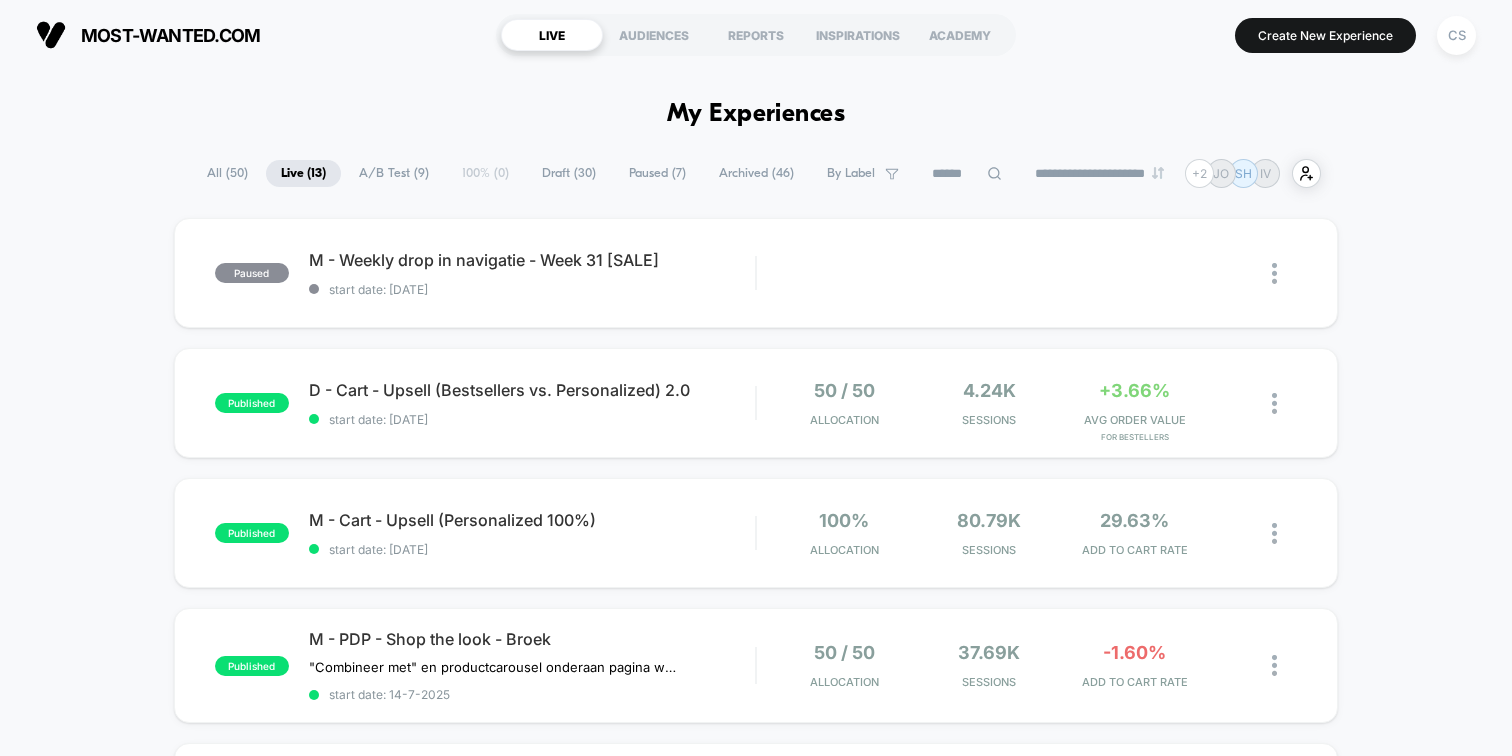 click on "Draft ( 30 )" at bounding box center (569, 173) 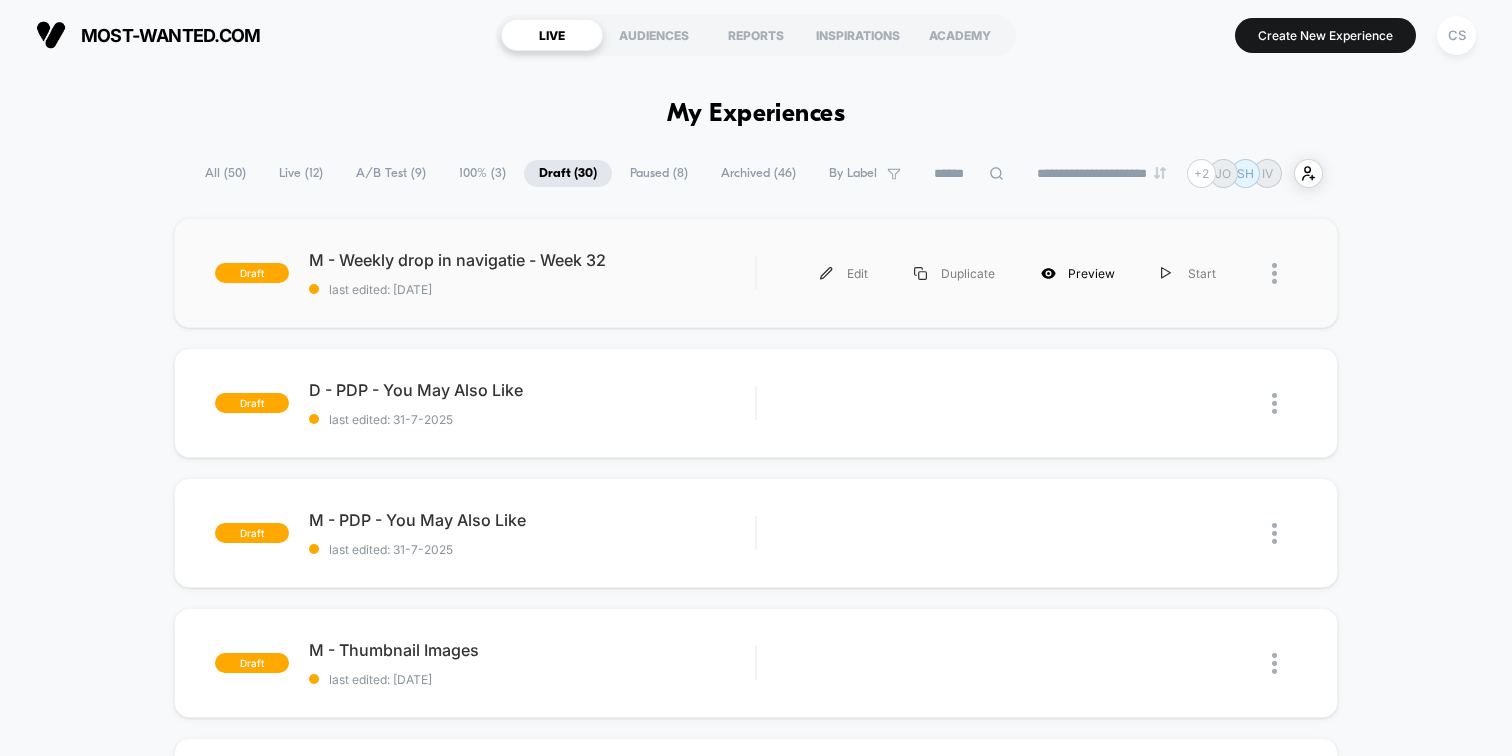 click on "Preview" at bounding box center [1078, 273] 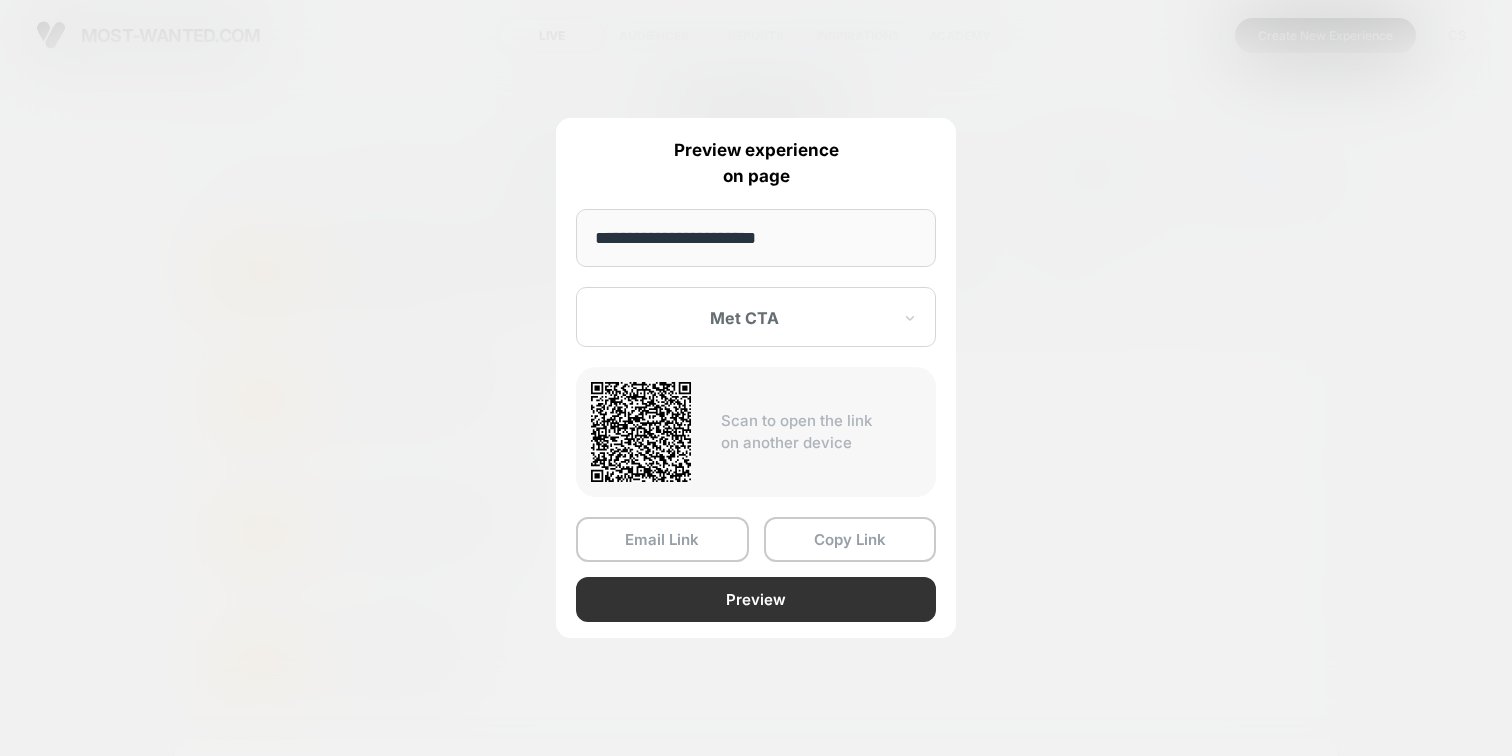 click on "Preview" at bounding box center [756, 599] 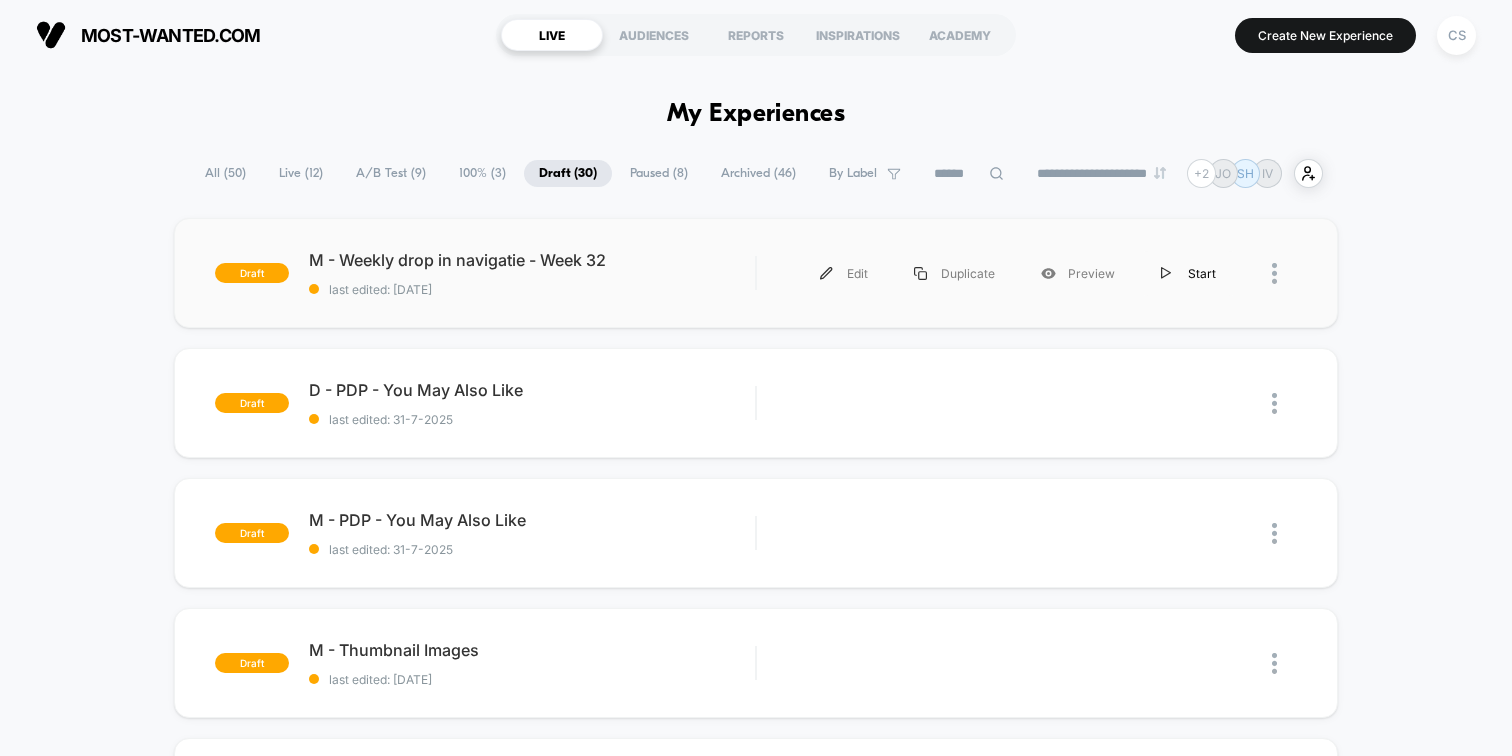 click on "Start" at bounding box center [1188, 273] 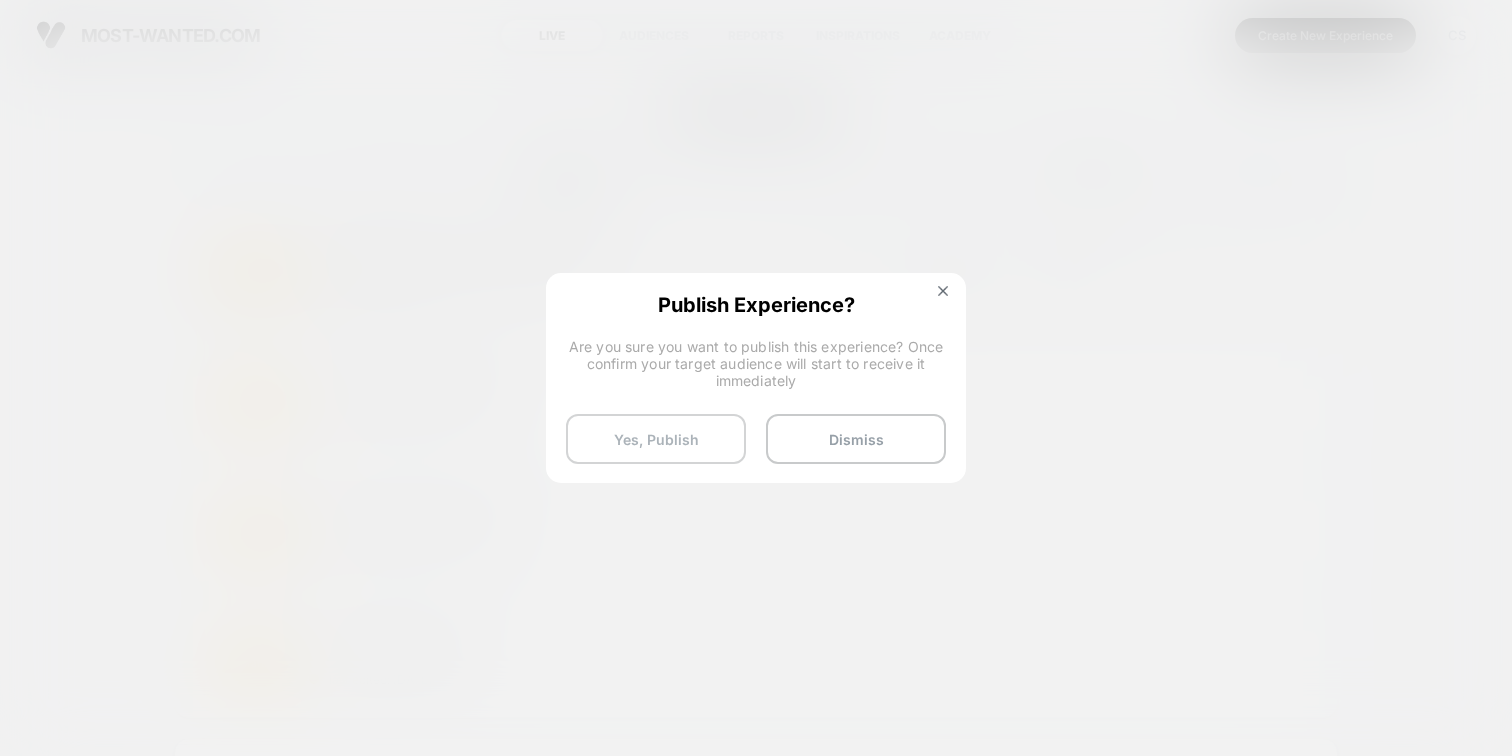 click on "Yes, Publish" at bounding box center [656, 439] 